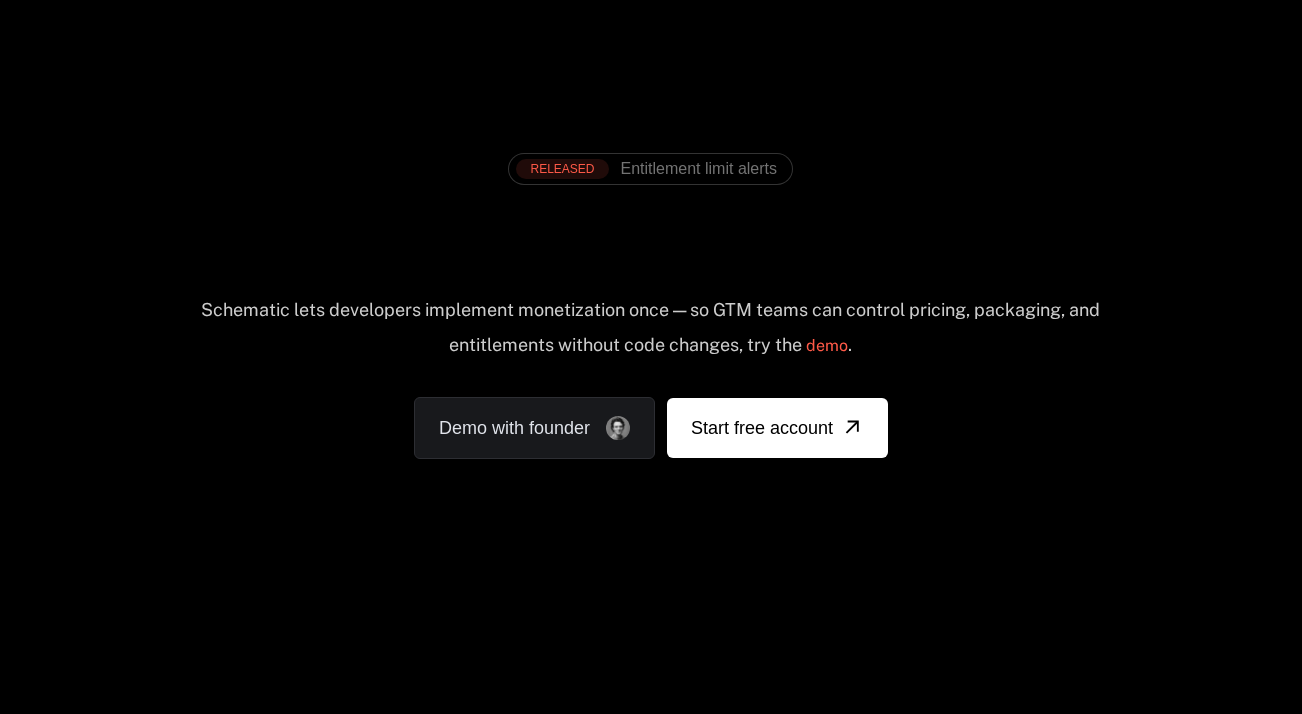 scroll, scrollTop: 0, scrollLeft: 0, axis: both 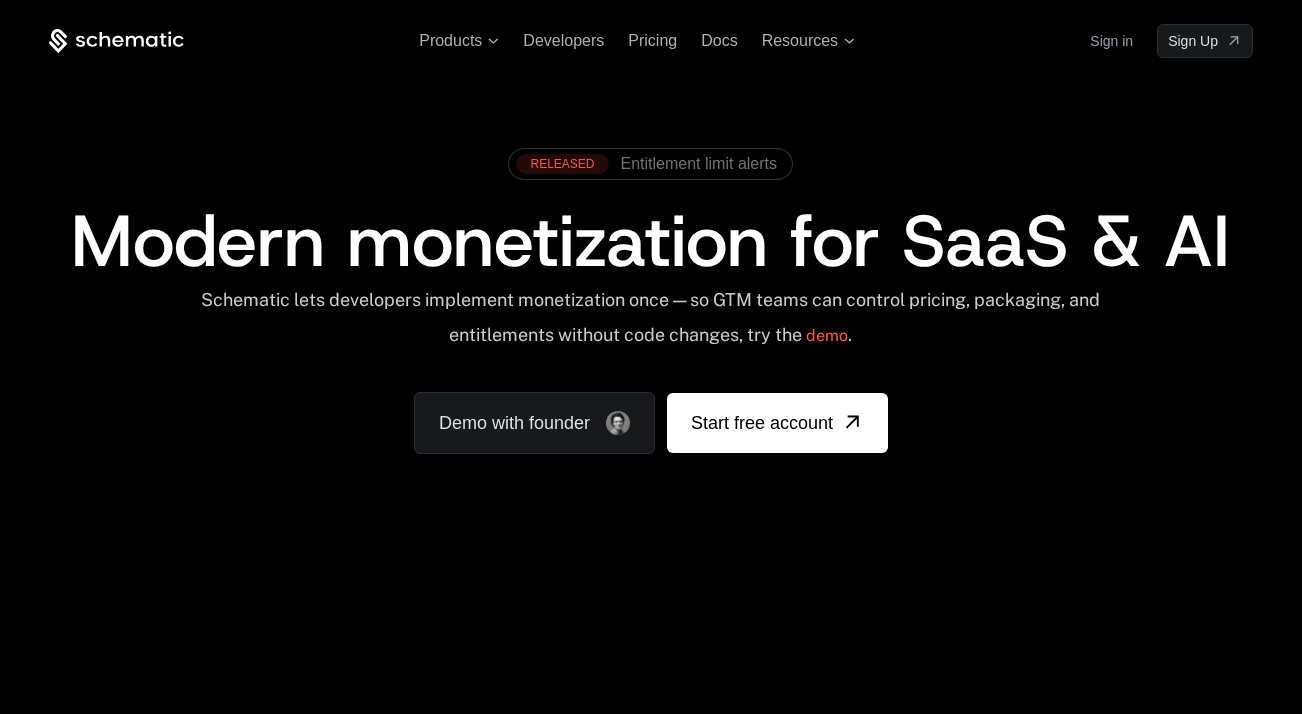 click on "Sign in" at bounding box center [1111, 41] 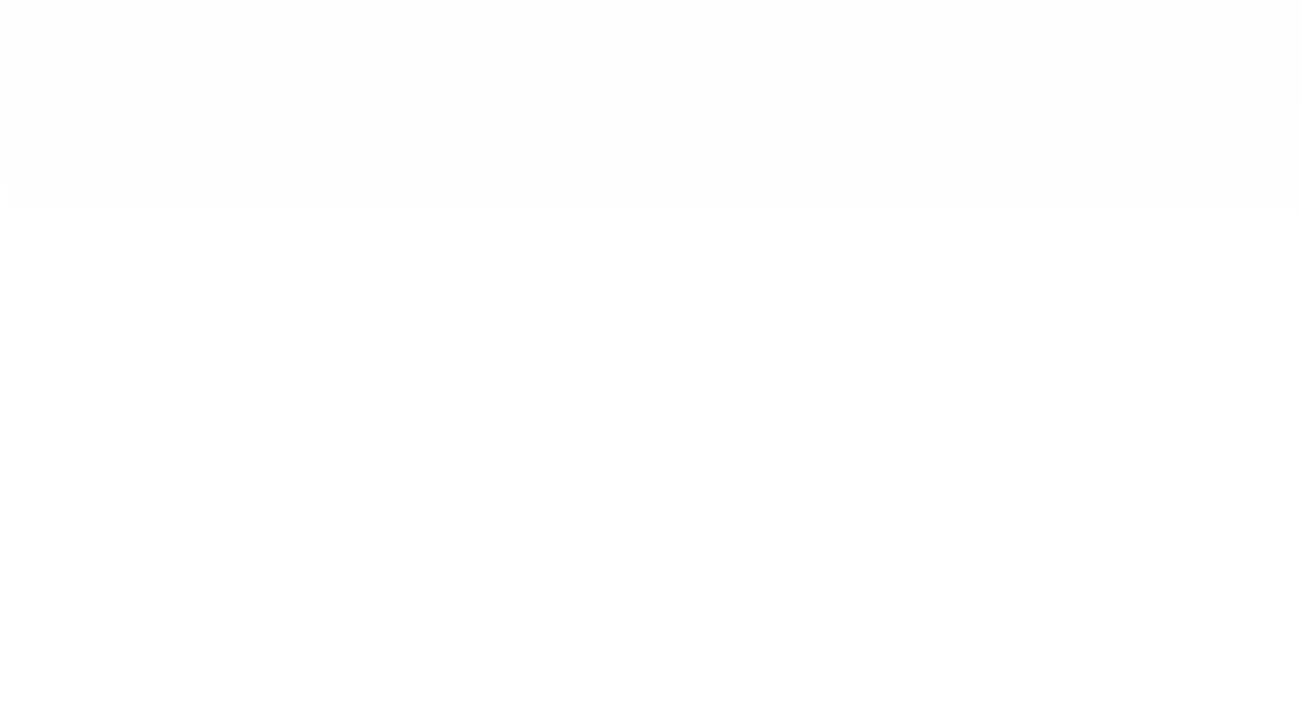 scroll, scrollTop: 0, scrollLeft: 0, axis: both 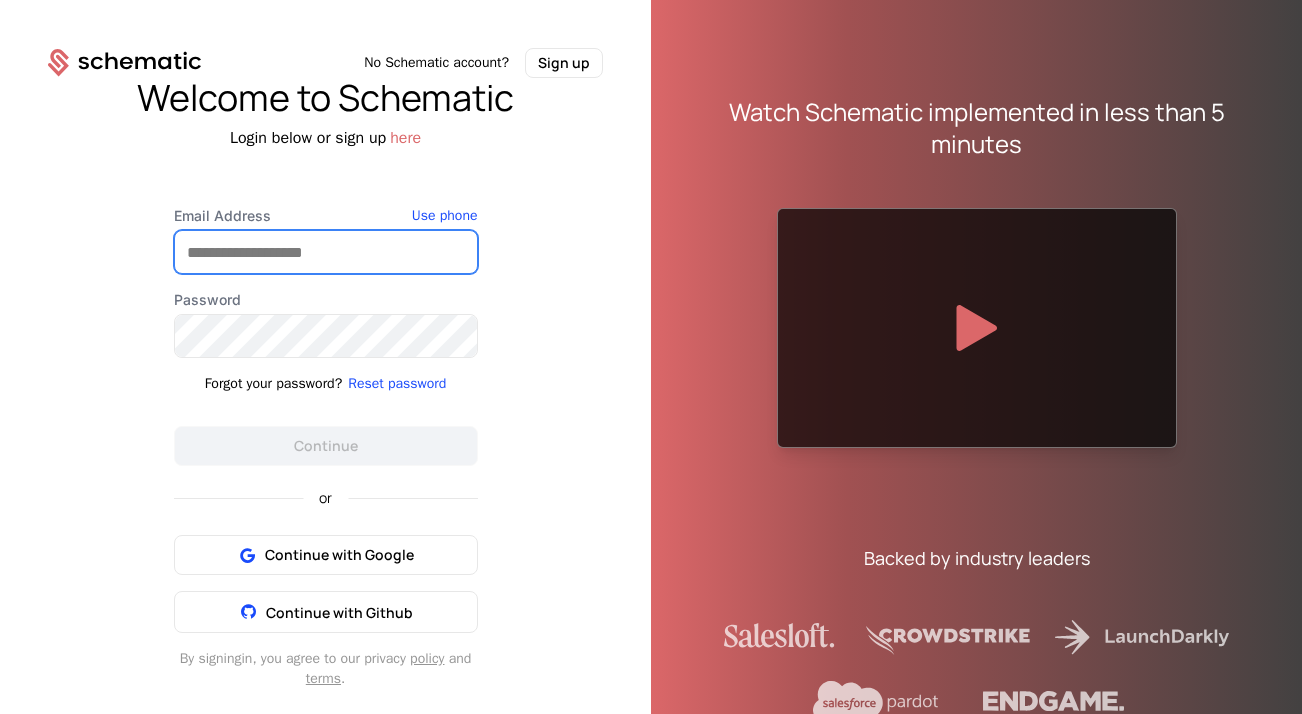 click on "Email Address" at bounding box center [326, 252] 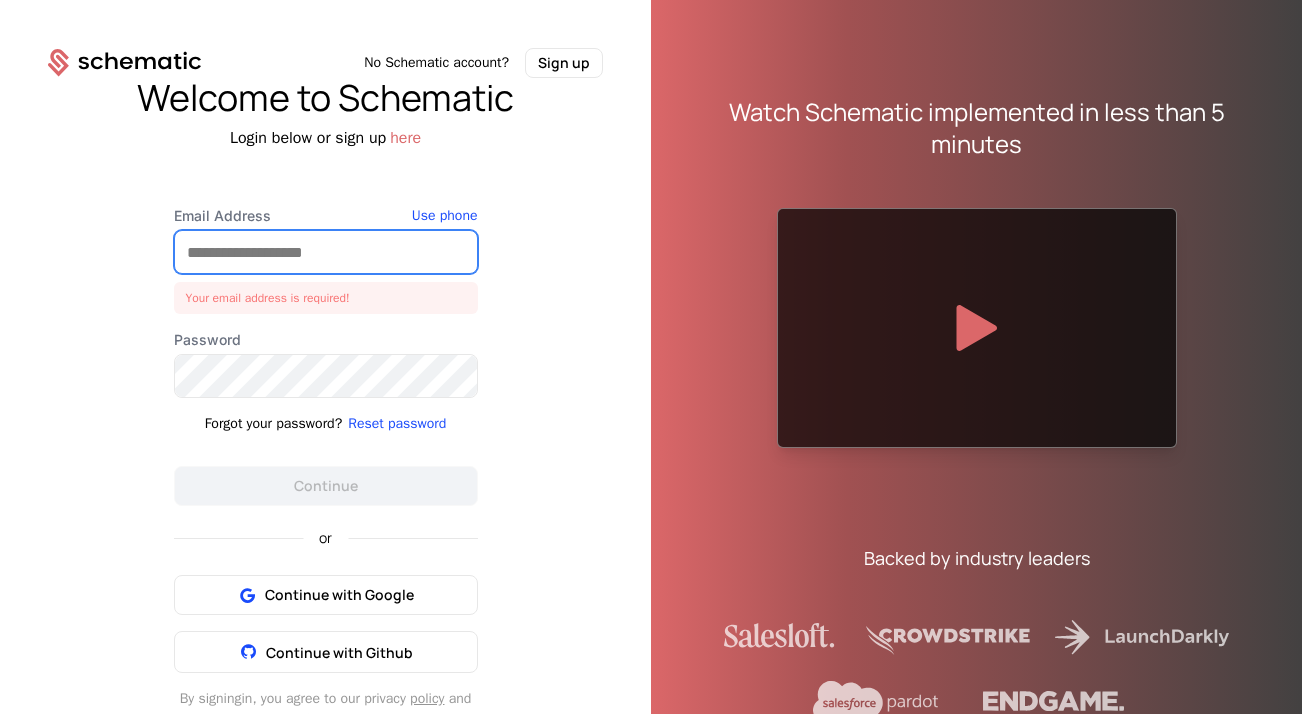 paste on "**********" 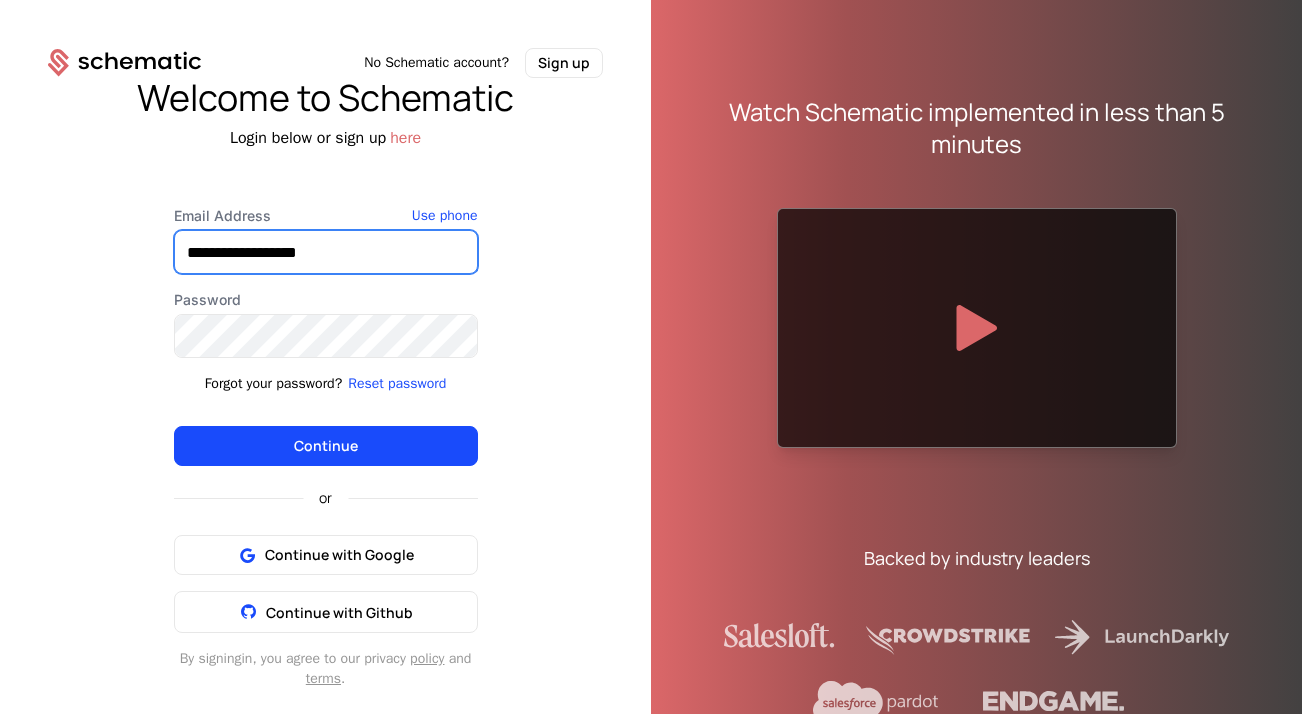 type on "**********" 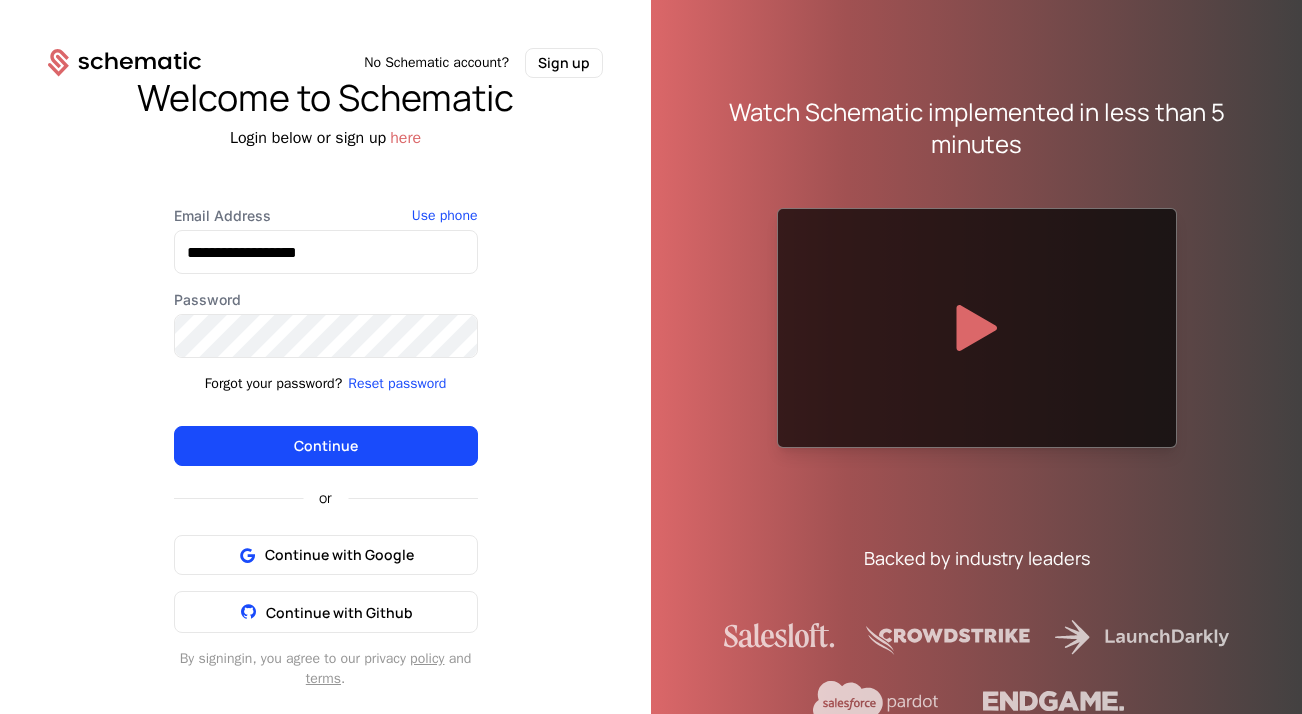 click on "**********" at bounding box center [326, 336] 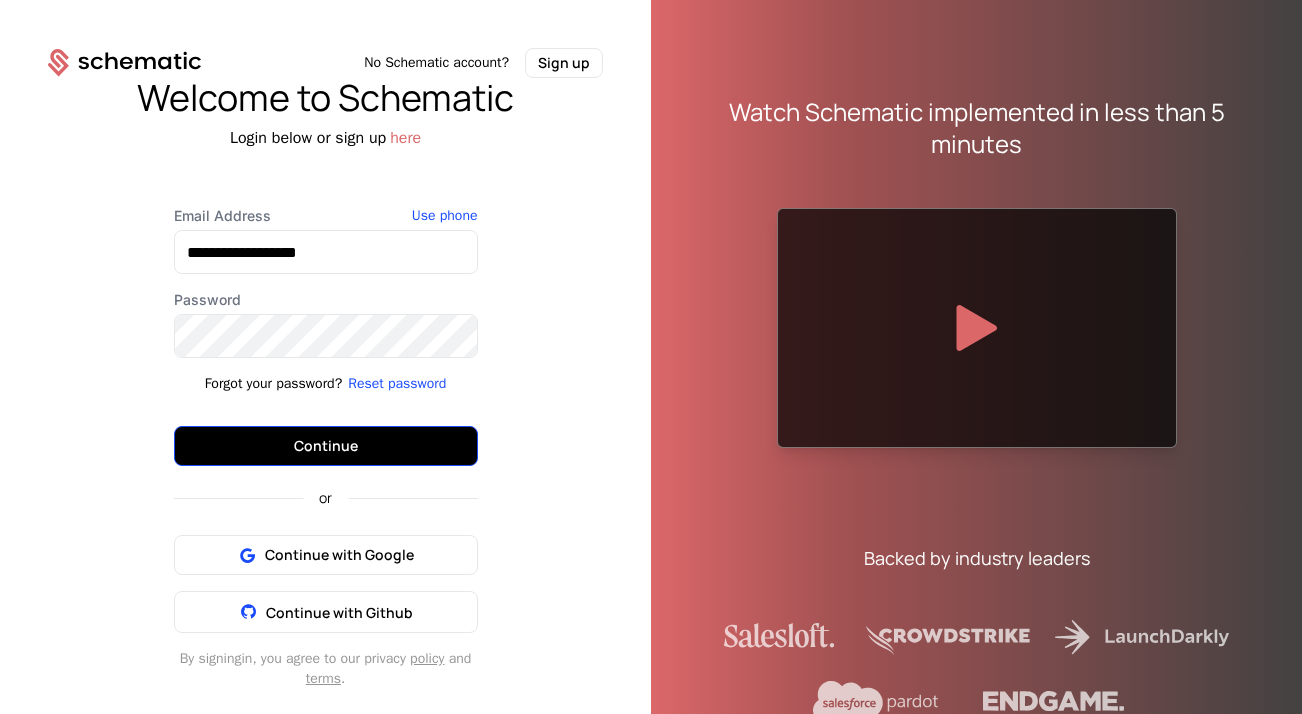 click on "Continue" at bounding box center (326, 446) 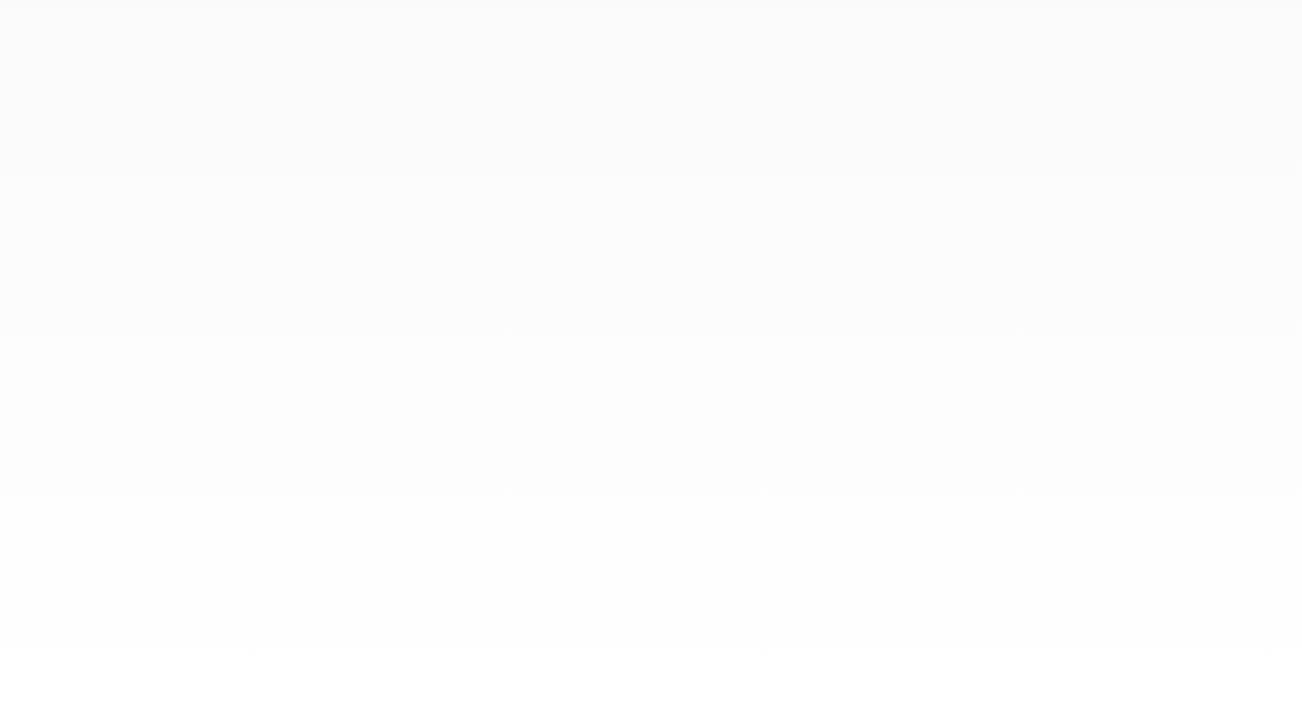 scroll, scrollTop: 0, scrollLeft: 0, axis: both 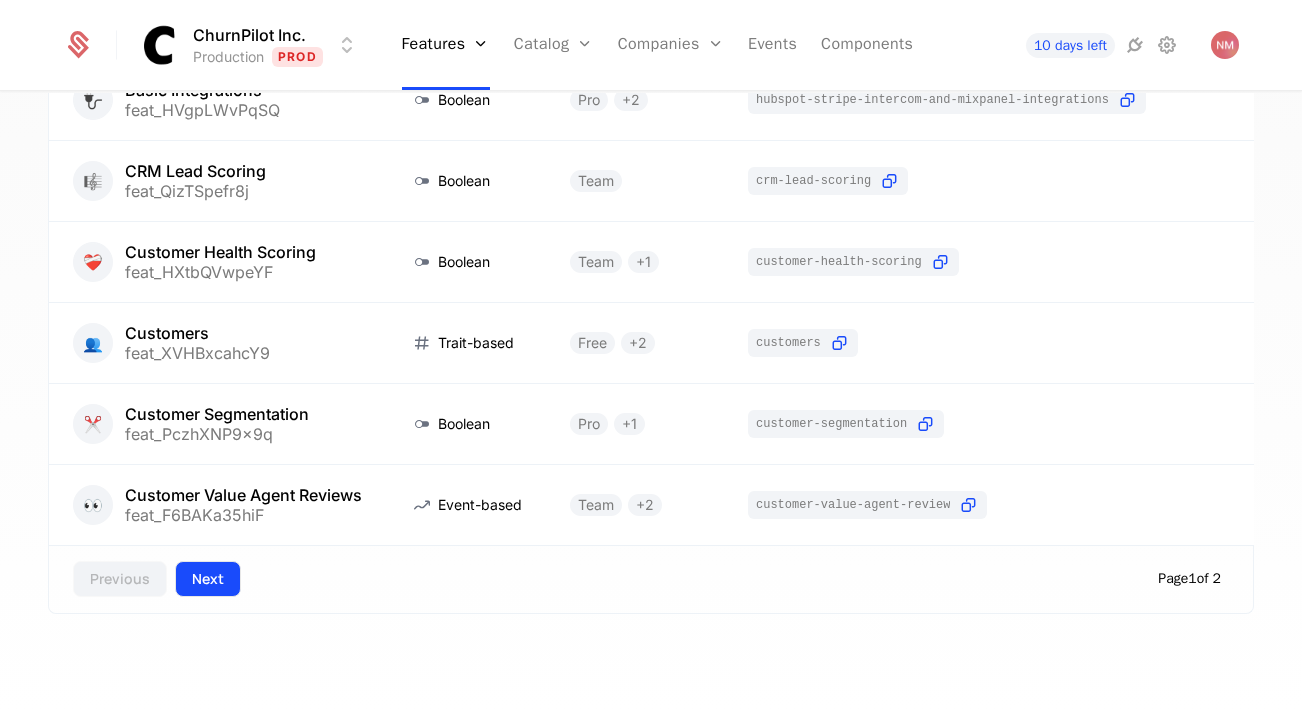 click on "Next" at bounding box center [208, 579] 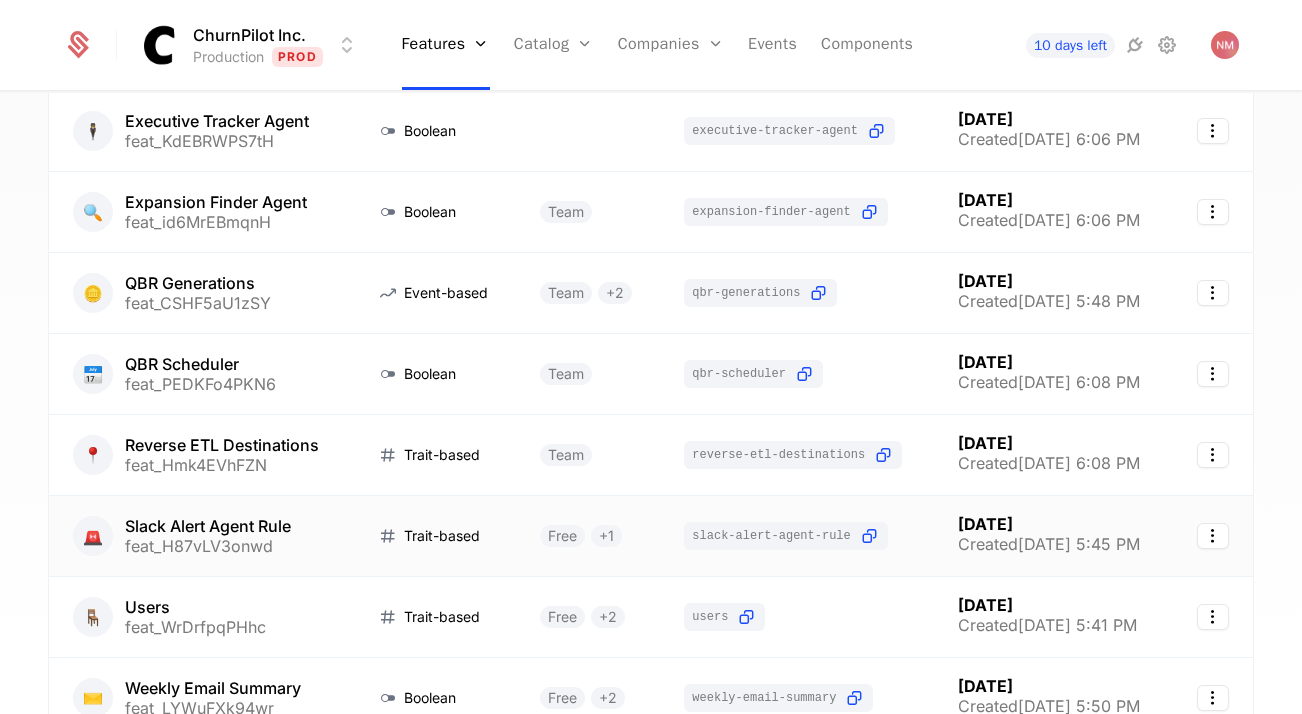 scroll, scrollTop: 0, scrollLeft: 0, axis: both 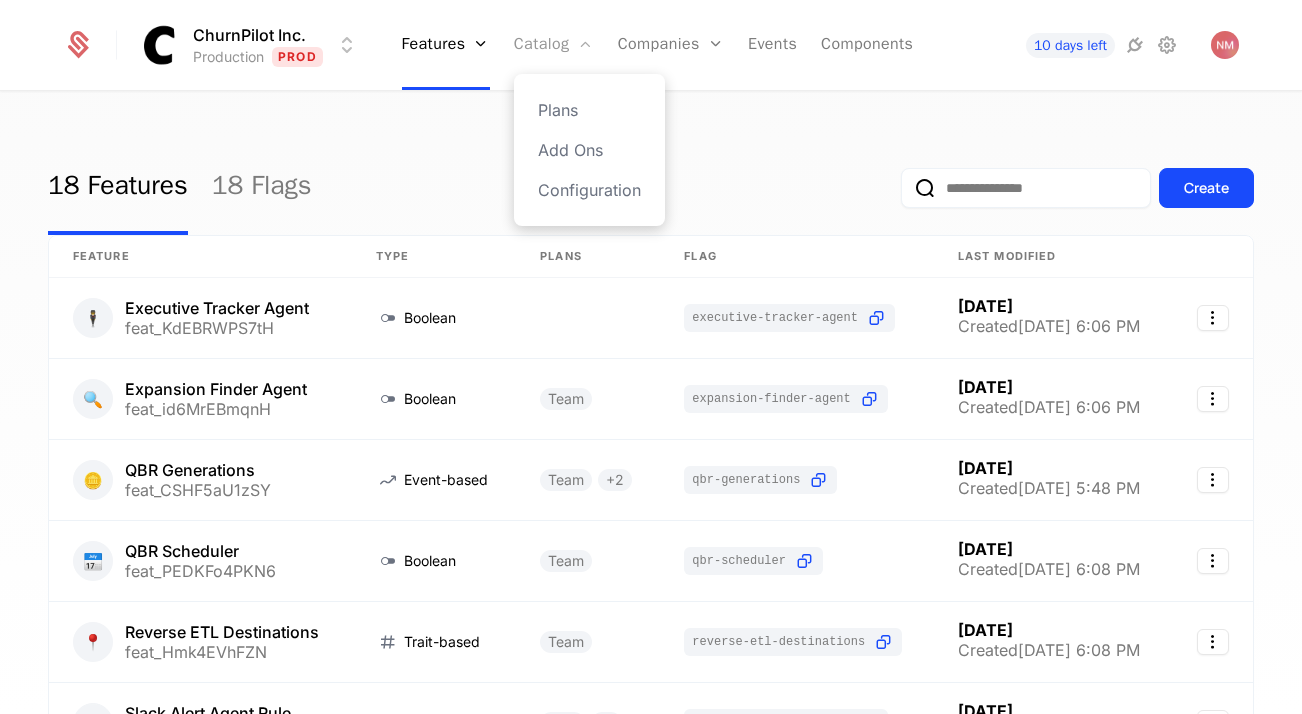 click on "Catalog" at bounding box center (554, 45) 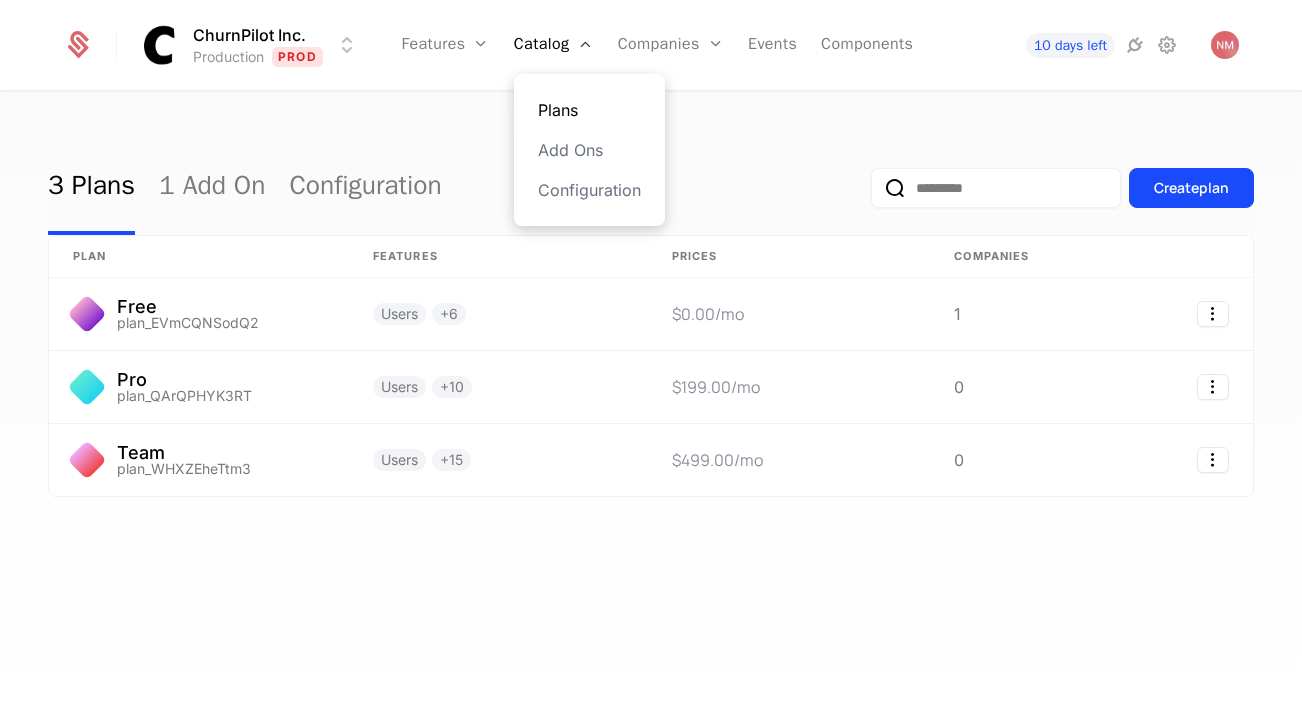 click on "Plans" at bounding box center [589, 110] 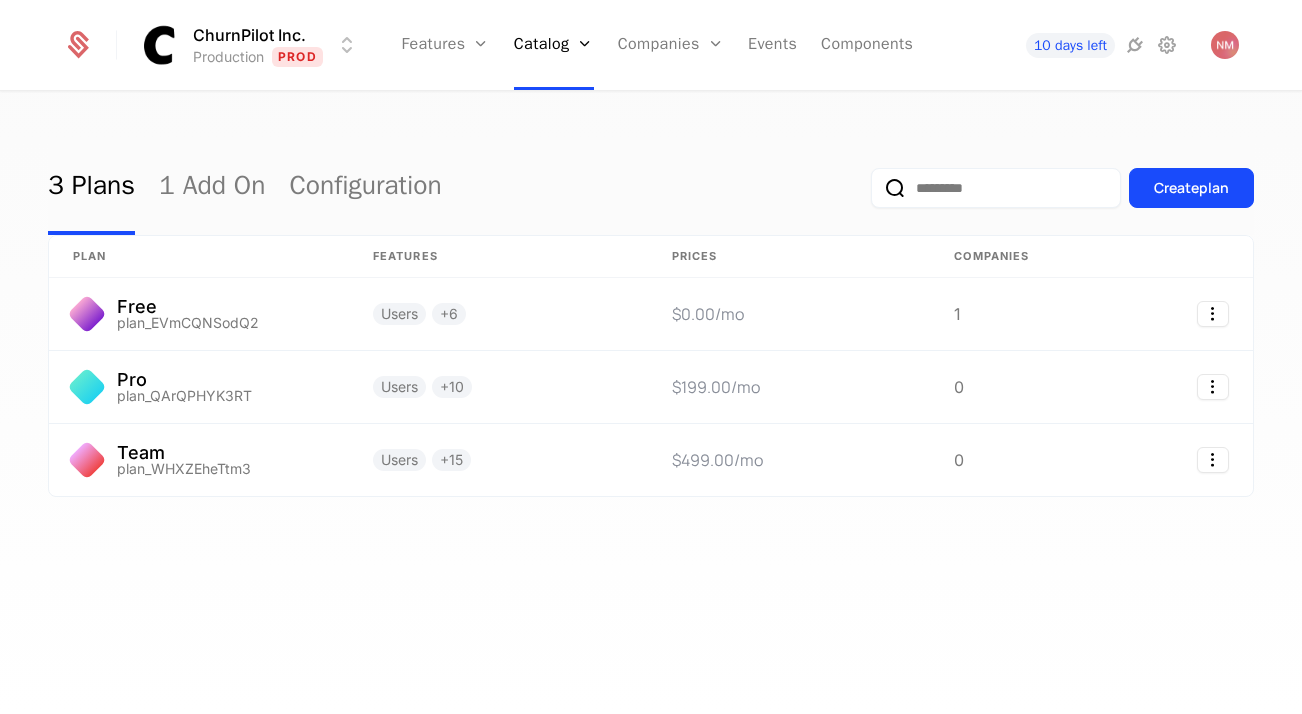 click on "3 Plans 1 Add On Configuration Create  plan plan Features Prices Companies Free plan_EVmCQNSodQ2 Users + 6 $0.00 /mo 1 Pro plan_QArQPHYK3RT Users + 10 $199.00 /mo 0 Team plan_WHXZEheTtm3 Users + 15 $499.00 /mo 0" at bounding box center (651, 409) 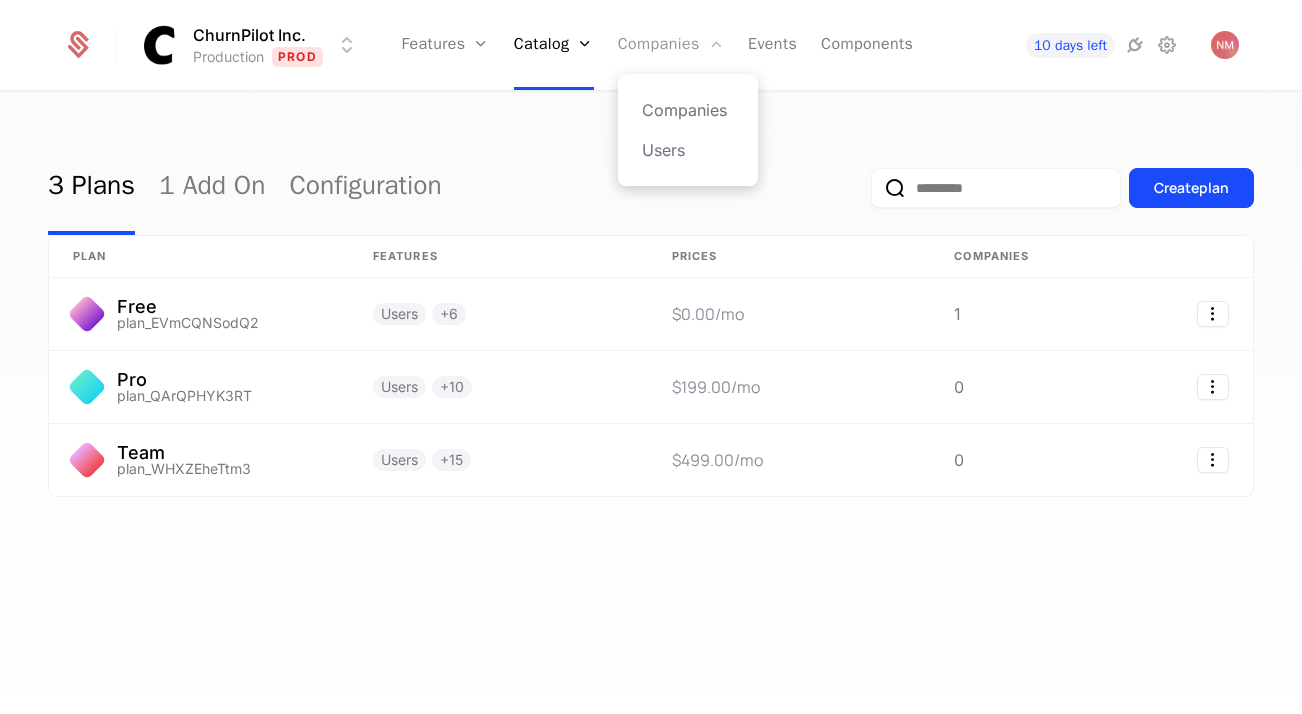 click on "Companies" at bounding box center (671, 45) 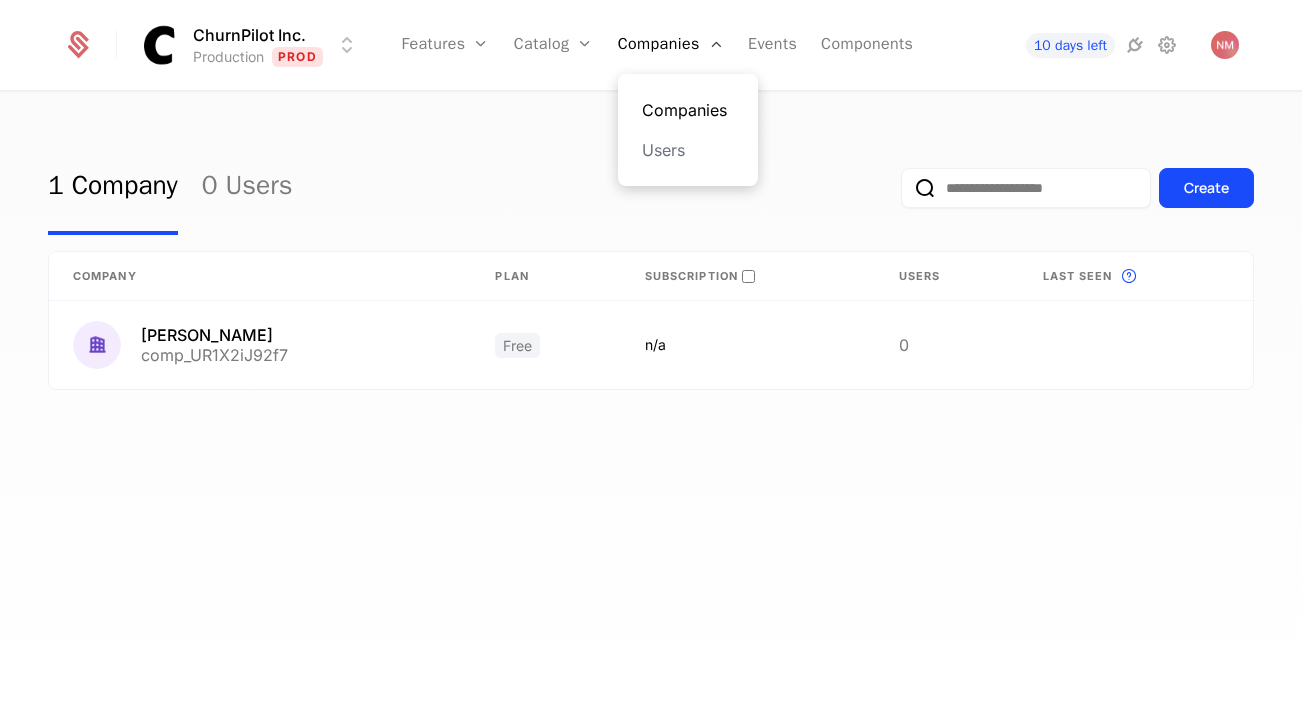 click on "Companies" at bounding box center [688, 110] 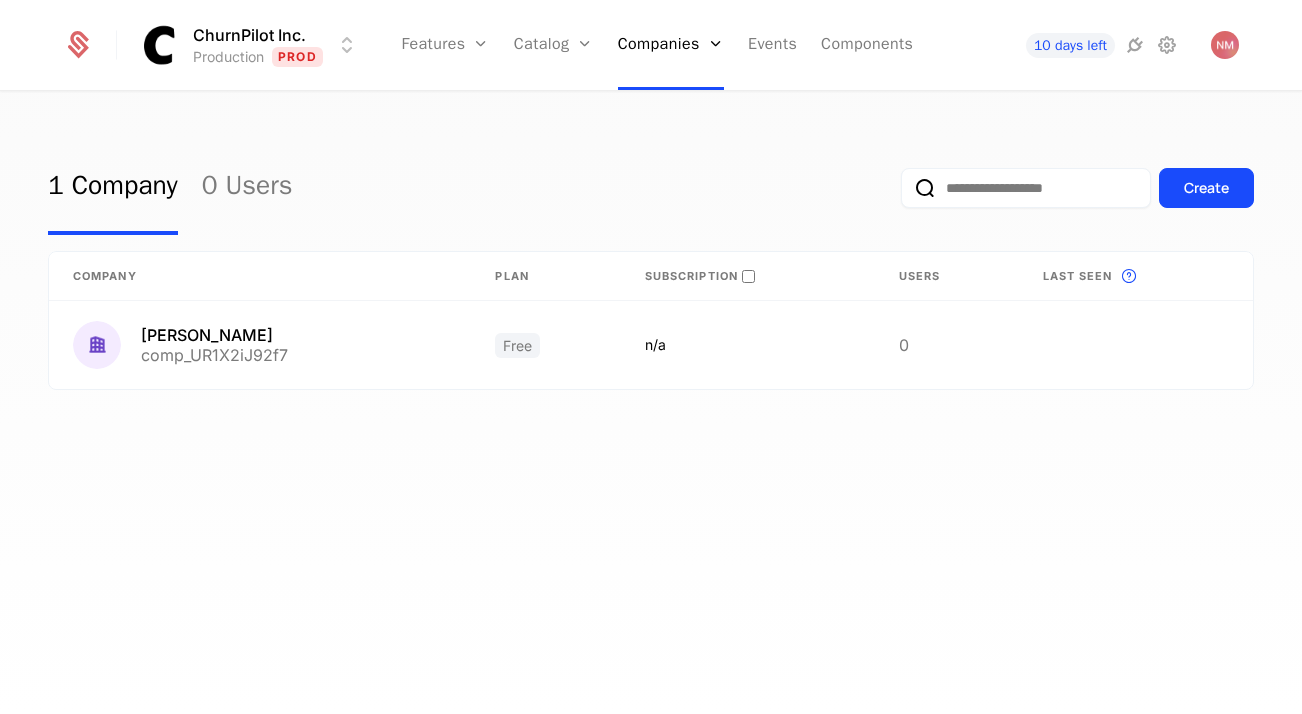 click on "1 Company 0 Users Create Company Plan Subscription Users  Last seen  This is the date a track or identify event associated with a company was last received by Schematic. Alexey Gerasimov comp_UR1X2iJ92f7 Free n/a   0" at bounding box center (651, 409) 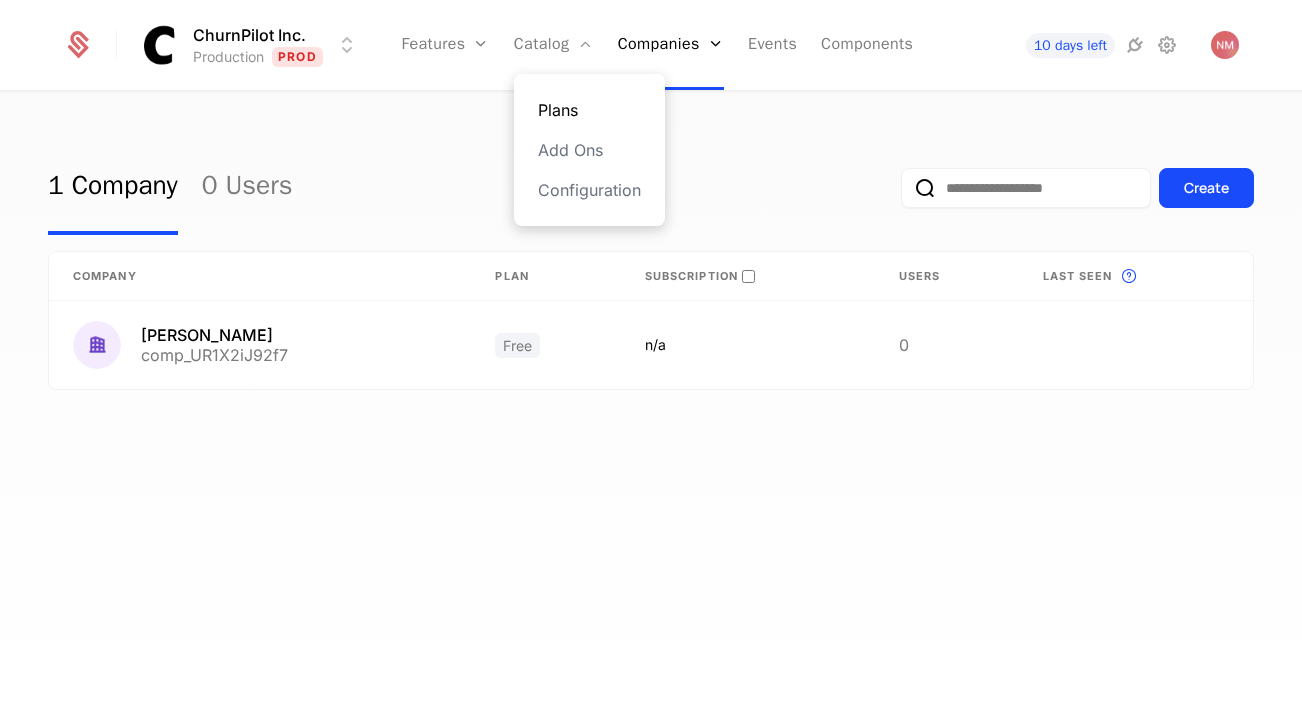 click on "Plans" at bounding box center (589, 110) 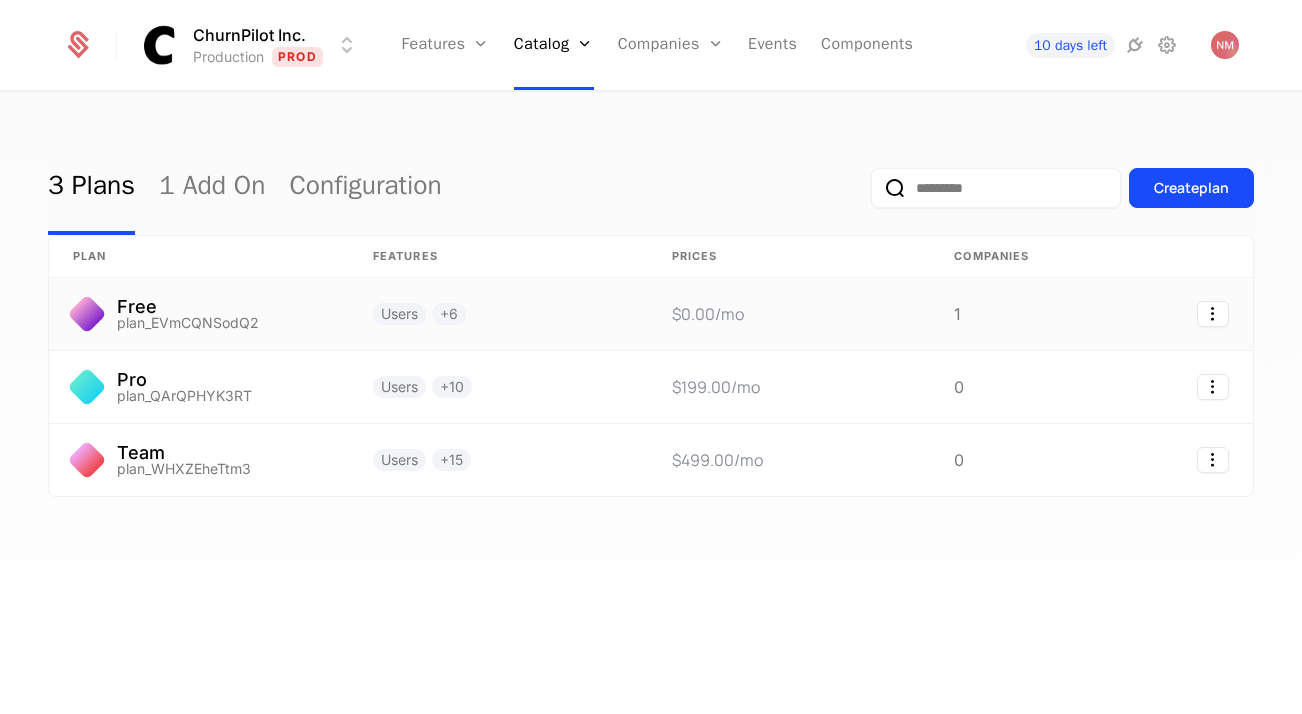 click on "1" at bounding box center (1010, 314) 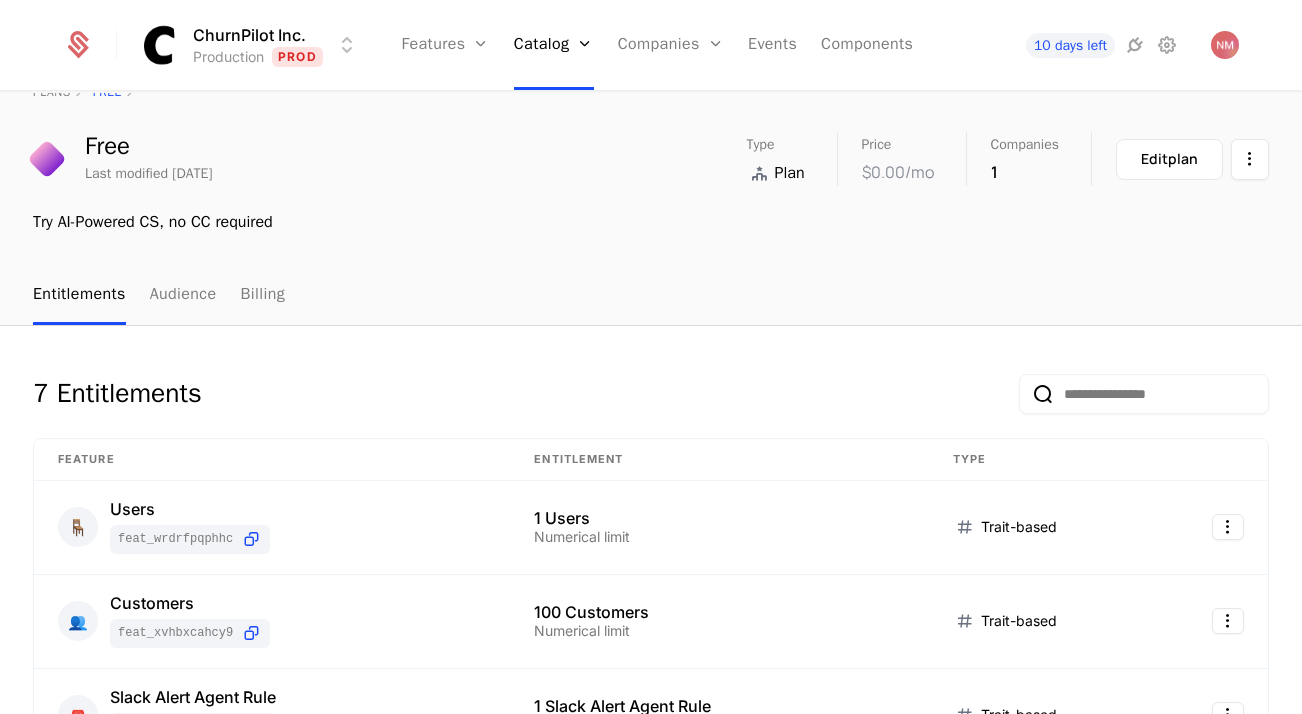 scroll, scrollTop: 0, scrollLeft: 0, axis: both 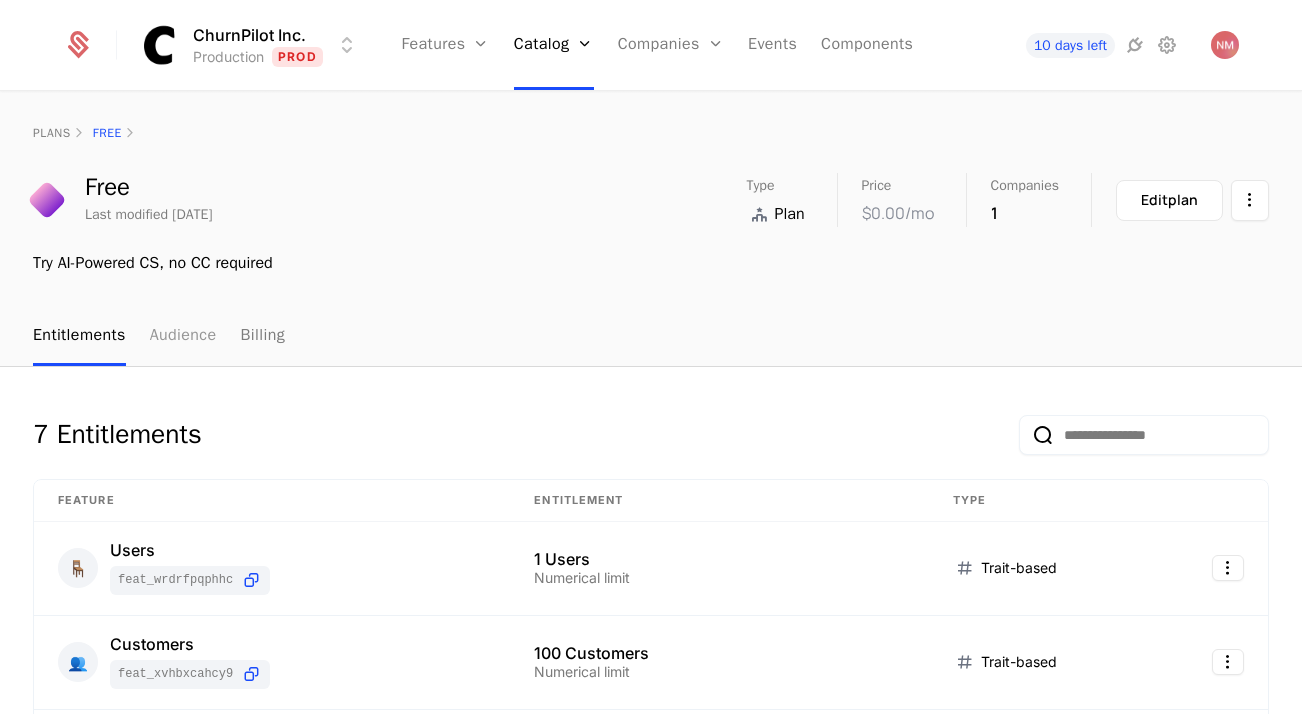 click on "Audience" at bounding box center [183, 336] 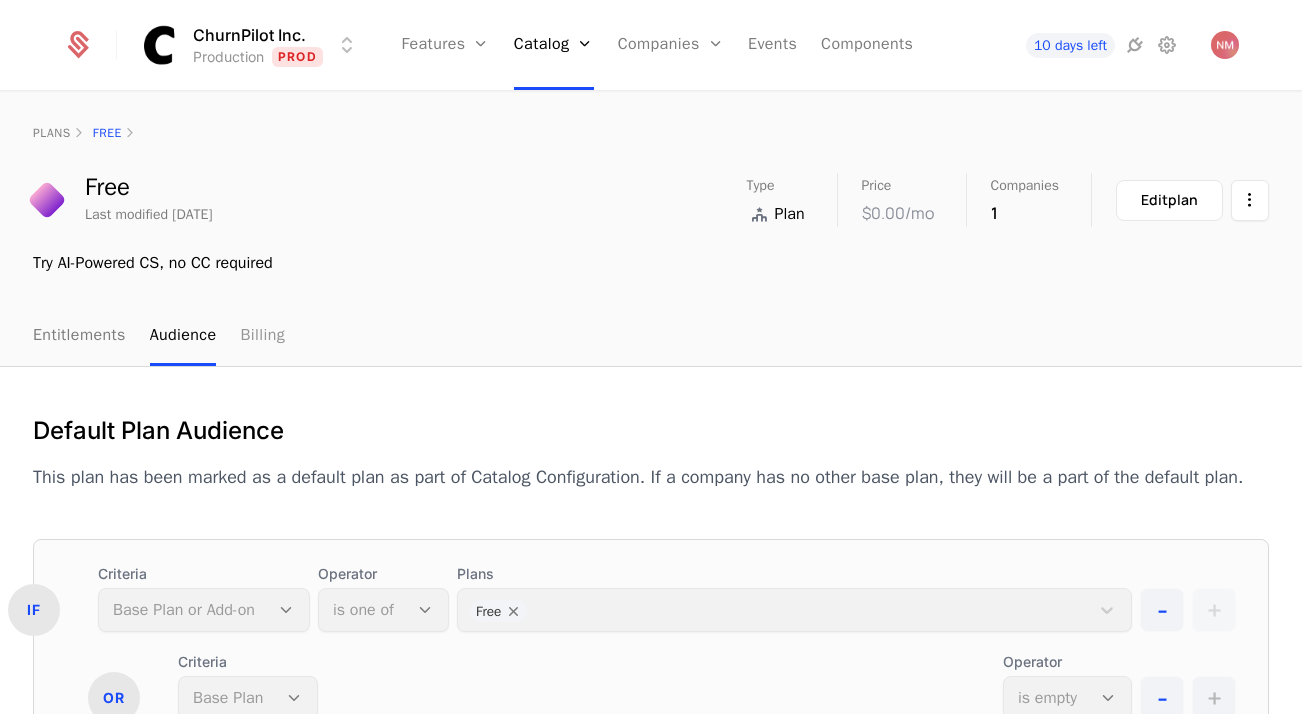 click on "Billing" at bounding box center (262, 336) 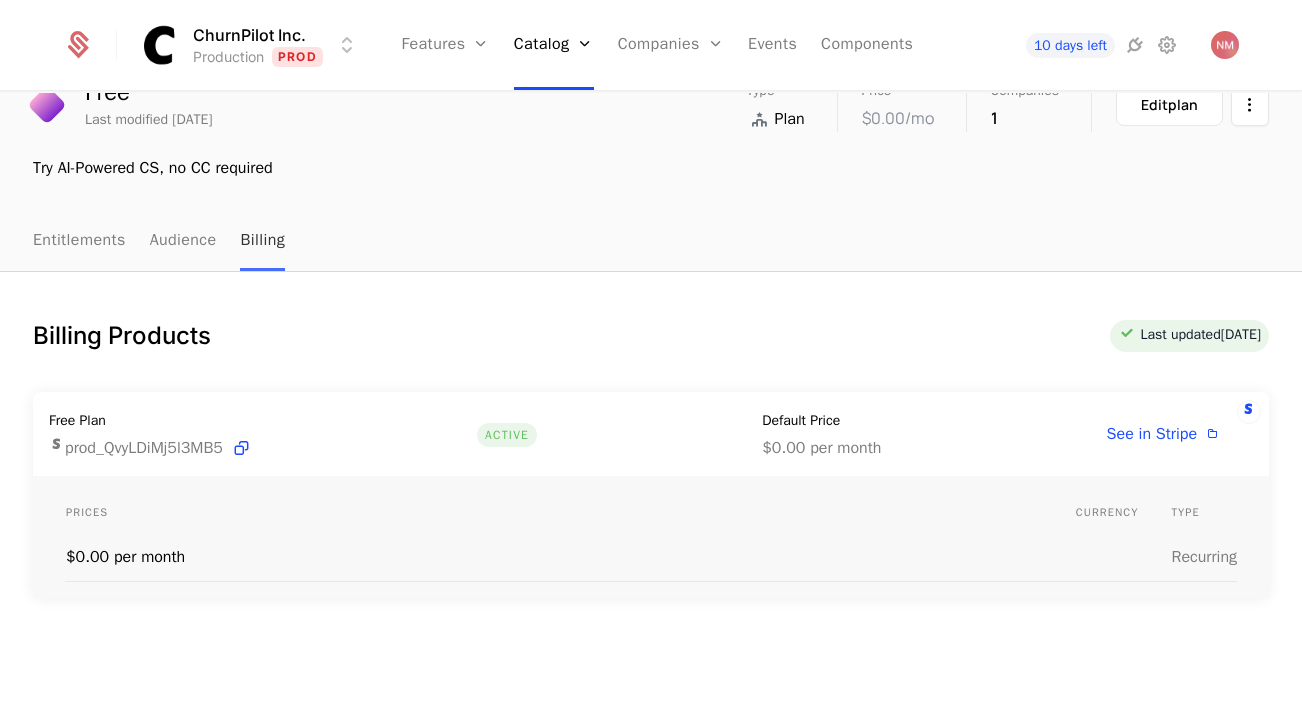 scroll, scrollTop: 97, scrollLeft: 0, axis: vertical 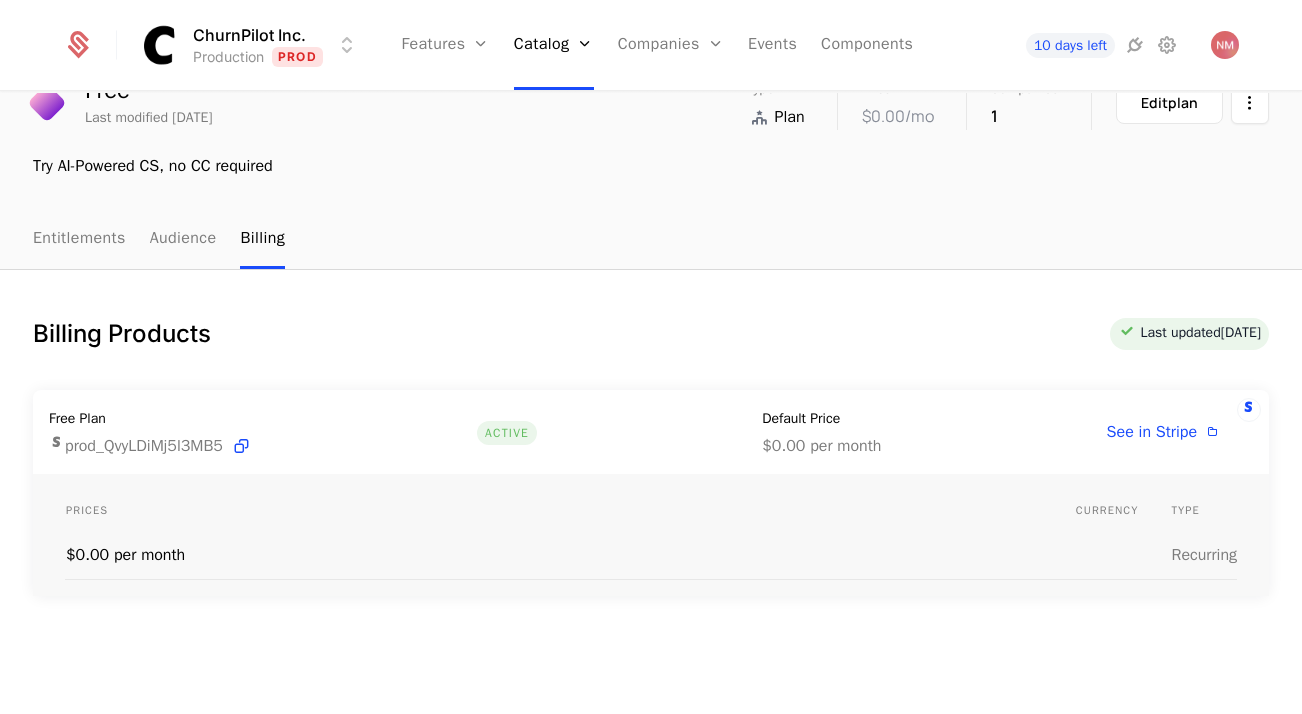 click on "Entitlements Audience Billing" at bounding box center (159, 239) 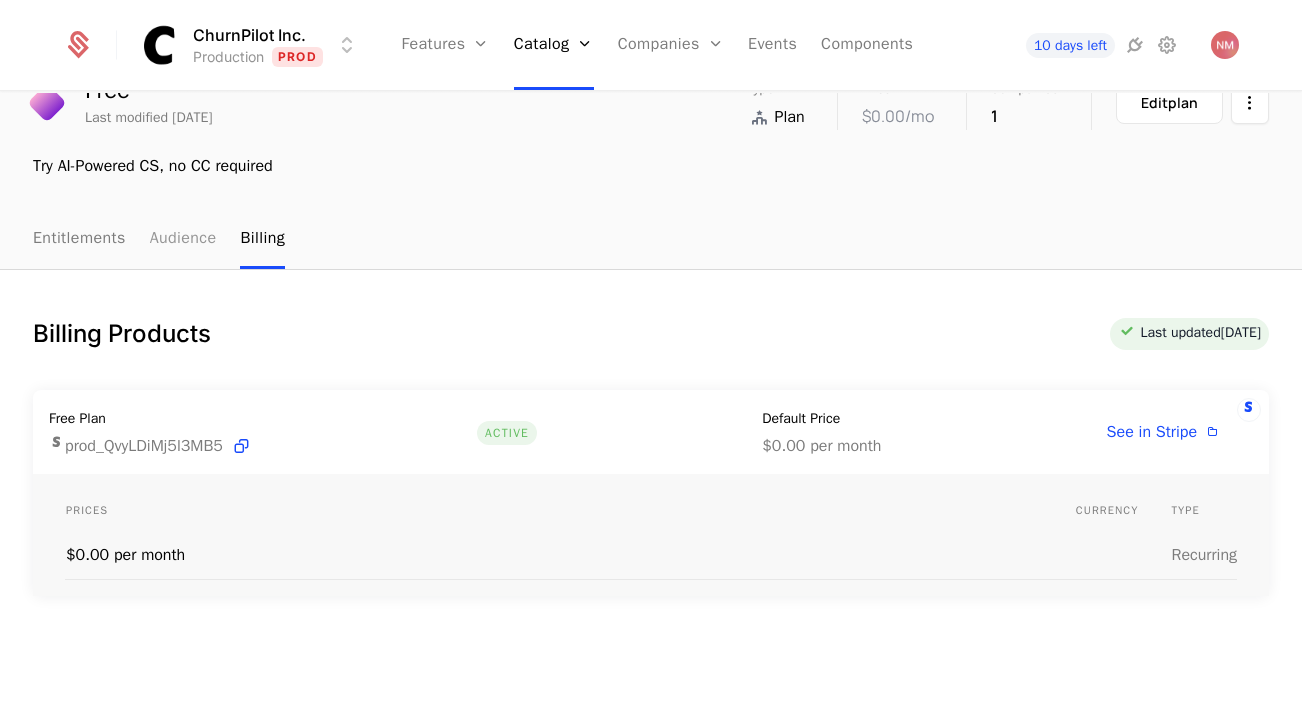 click on "Audience" at bounding box center (183, 239) 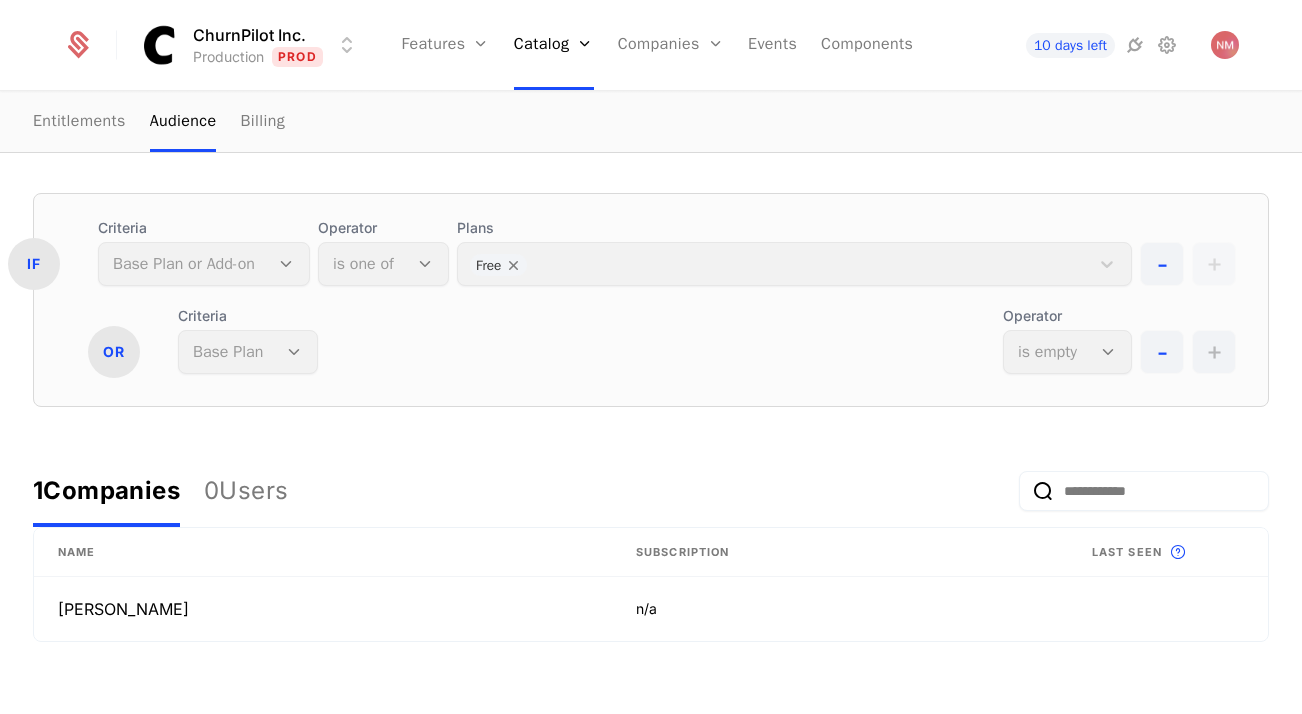 scroll, scrollTop: 162, scrollLeft: 0, axis: vertical 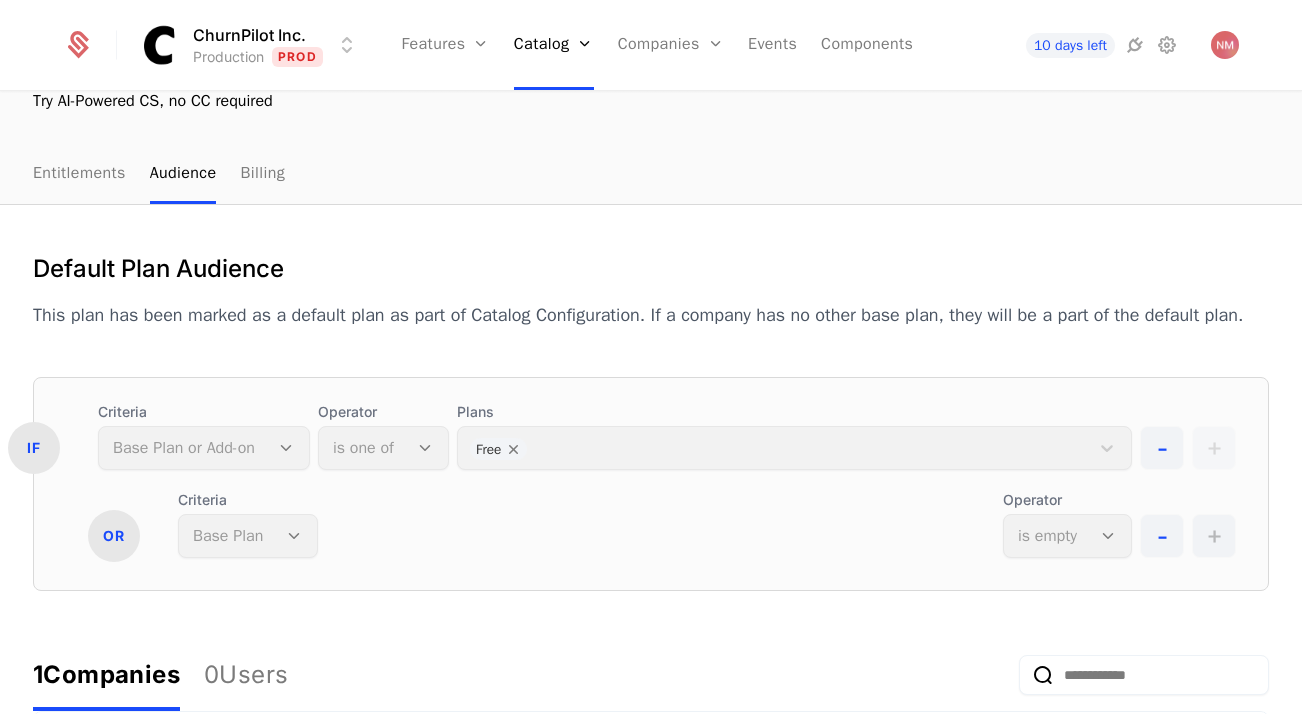 click on "plans Free Free Last modified 4 days ago Type Plan Price $0.00 /mo Companies 1 Edit  plan Try AI-Powered CS, no CC required" at bounding box center (651, 38) 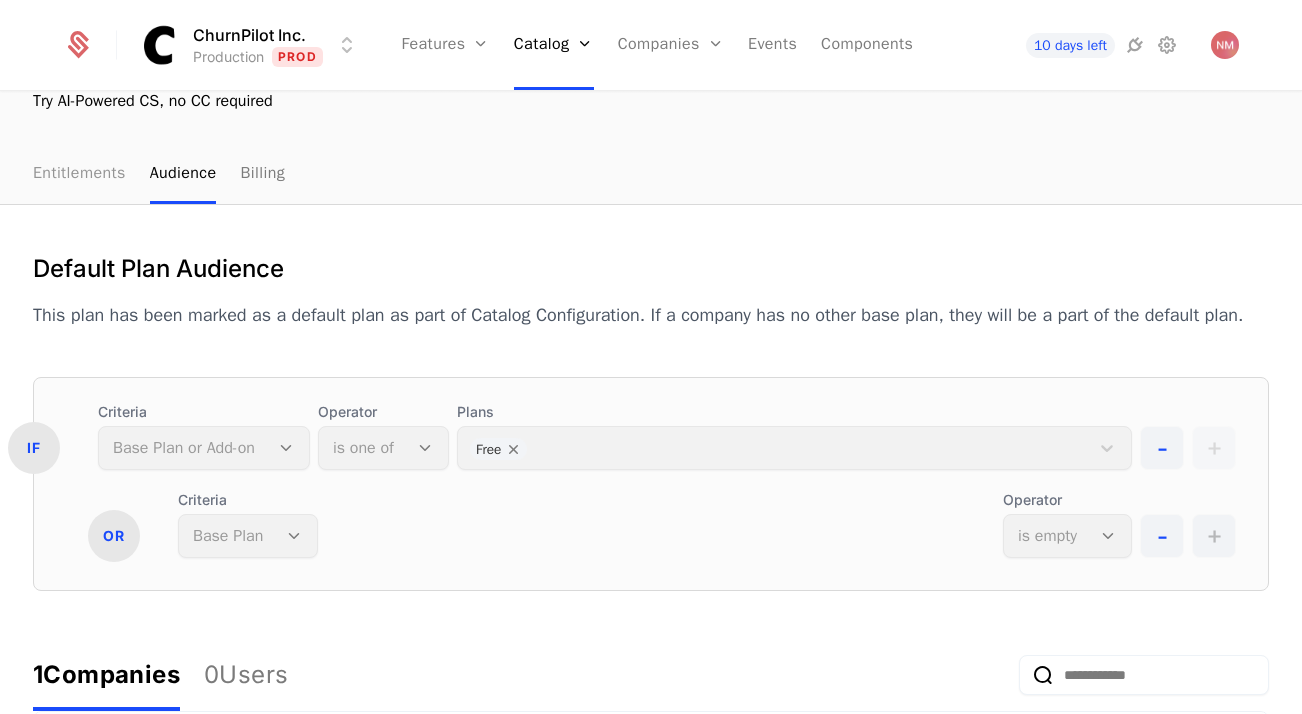 click on "Entitlements" at bounding box center [79, 174] 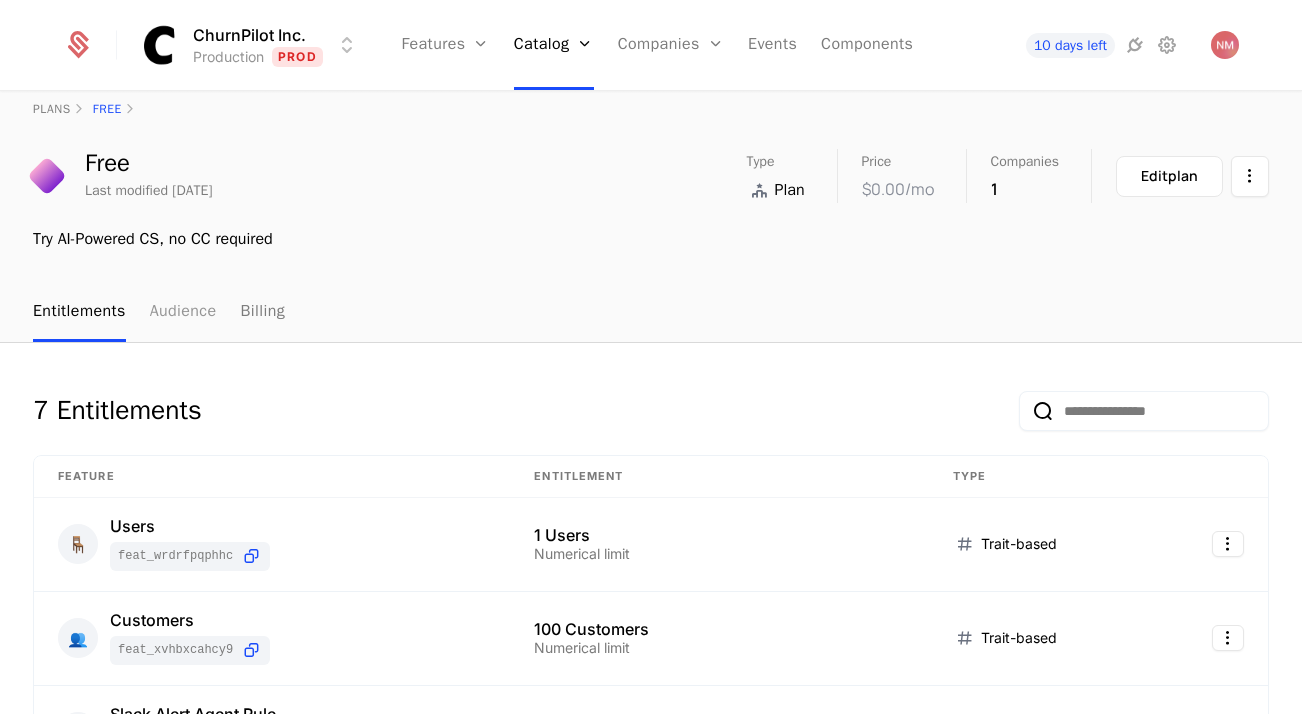 scroll, scrollTop: 0, scrollLeft: 0, axis: both 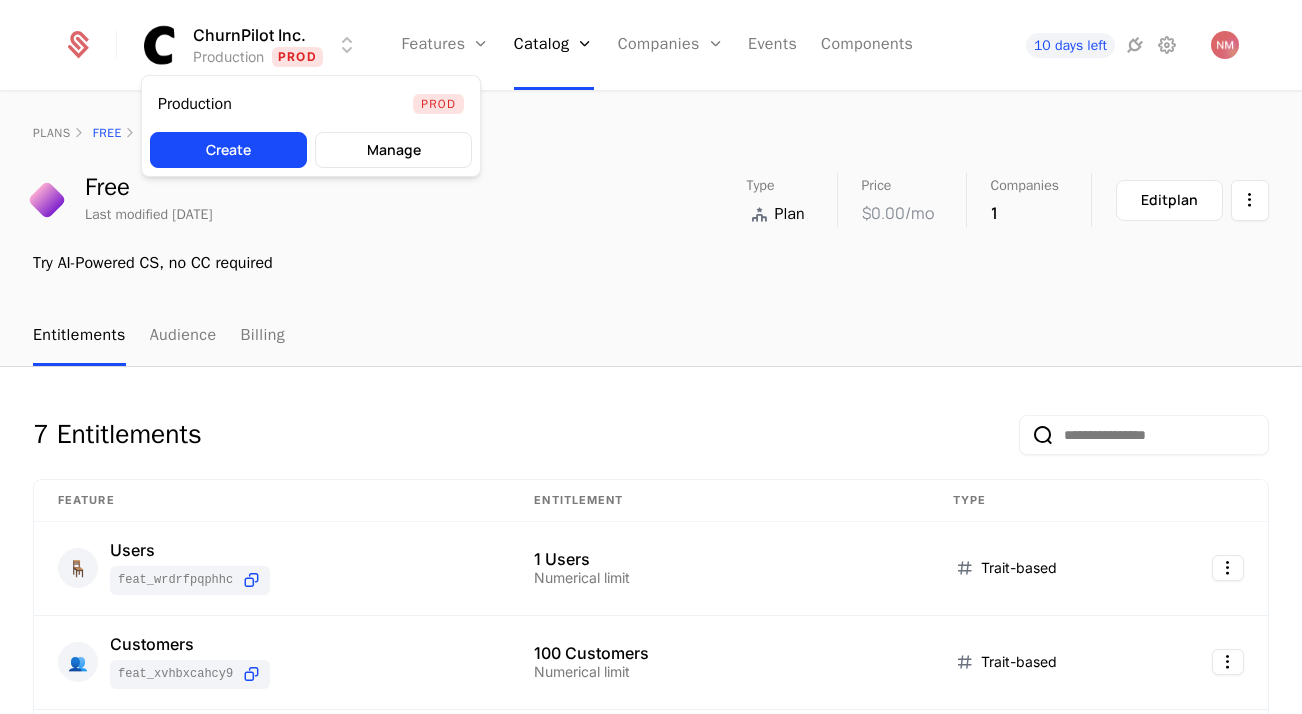 click on "ChurnPilot Inc. Production Prod Features Features Flags Catalog Plans Add Ons Configuration Companies Companies Users Events Components 10 days left plans Free Free Last modified 4 days ago Type Plan Price $0.00 /mo Companies 1 Edit  plan Try AI-Powered CS, no CC required Entitlements Audience Billing 7 Entitlements Feature Entitlement Type 🪑 Users feat_WrDrfpqPHhc 1 Users Numerical limit Trait-based 👥 Customers feat_XVHBxcahcY9 100
Customers  Numerical limit Trait-based 🚨  Slack Alert Agent Rule feat_H87vLV3onwd 1  Slack Alert Agent Rule Numerical limit Trait-based 👀  Customer Value Agent Reviews feat_F6BAKa35hiF 1  Customer Value Agent Reviews Numerical limit Event-based 🪙 QBR Generations feat_CSHF5aU1zSY 2
QBR Generations per month Numerical limit Event-based ✉️ Weekly Email Summary feat_LYWuFXk94wr On Boolean 🔌 Basic Integrations feat_HVgpLWvPqSQ On Boolean Add entitlement
Best Viewed on Desktop You're currently viewing this on a  mobile device .   Prod" at bounding box center (651, 357) 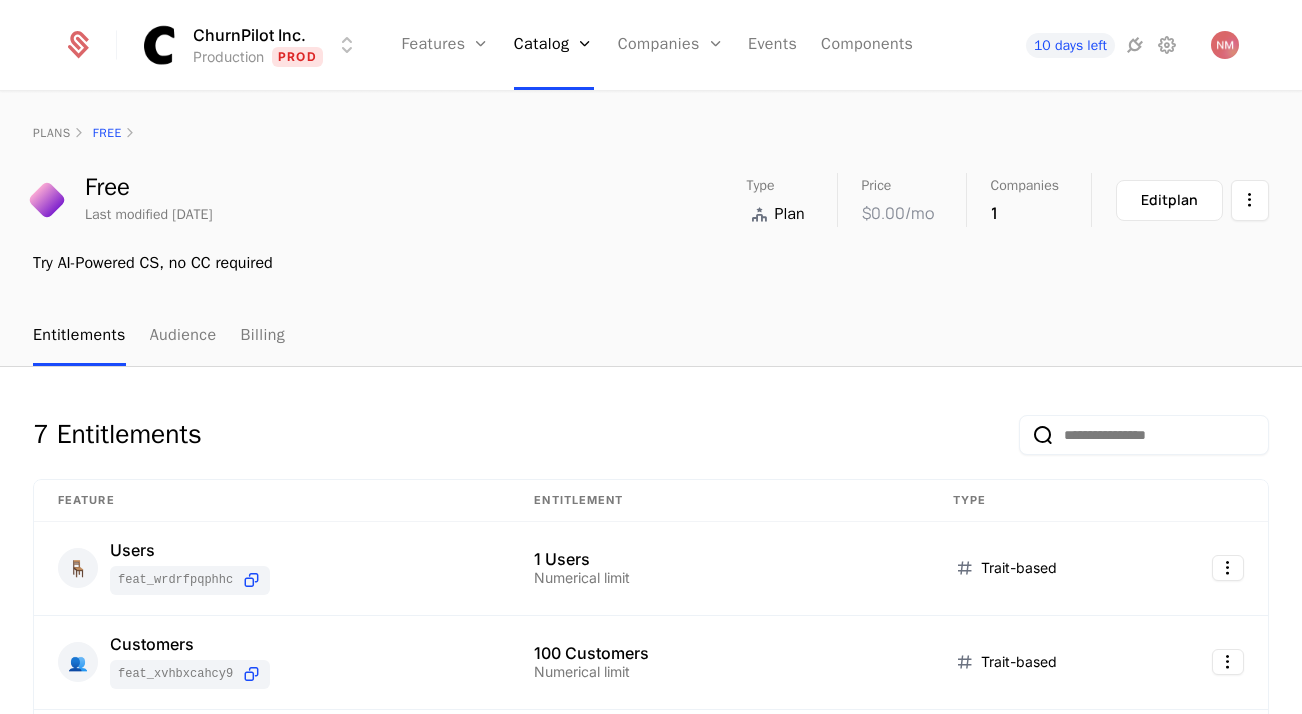 click on "ChurnPilot Inc. Production Prod Features Features Flags Catalog Plans Add Ons Configuration Companies Companies Users Events Components 10 days left plans Free Free Last modified 4 days ago Type Plan Price $0.00 /mo Companies 1 Edit  plan Try AI-Powered CS, no CC required Entitlements Audience Billing 7 Entitlements Feature Entitlement Type 🪑 Users feat_WrDrfpqPHhc 1 Users Numerical limit Trait-based 👥 Customers feat_XVHBxcahcY9 100
Customers  Numerical limit Trait-based 🚨  Slack Alert Agent Rule feat_H87vLV3onwd 1  Slack Alert Agent Rule Numerical limit Trait-based 👀  Customer Value Agent Reviews feat_F6BAKa35hiF 1  Customer Value Agent Reviews Numerical limit Event-based 🪙 QBR Generations feat_CSHF5aU1zSY 2
QBR Generations per month Numerical limit Event-based ✉️ Weekly Email Summary feat_LYWuFXk94wr On Boolean 🔌 Basic Integrations feat_HVgpLWvPqSQ On Boolean Add entitlement
Best Viewed on Desktop You're currently viewing this on a  mobile device ." at bounding box center [651, 357] 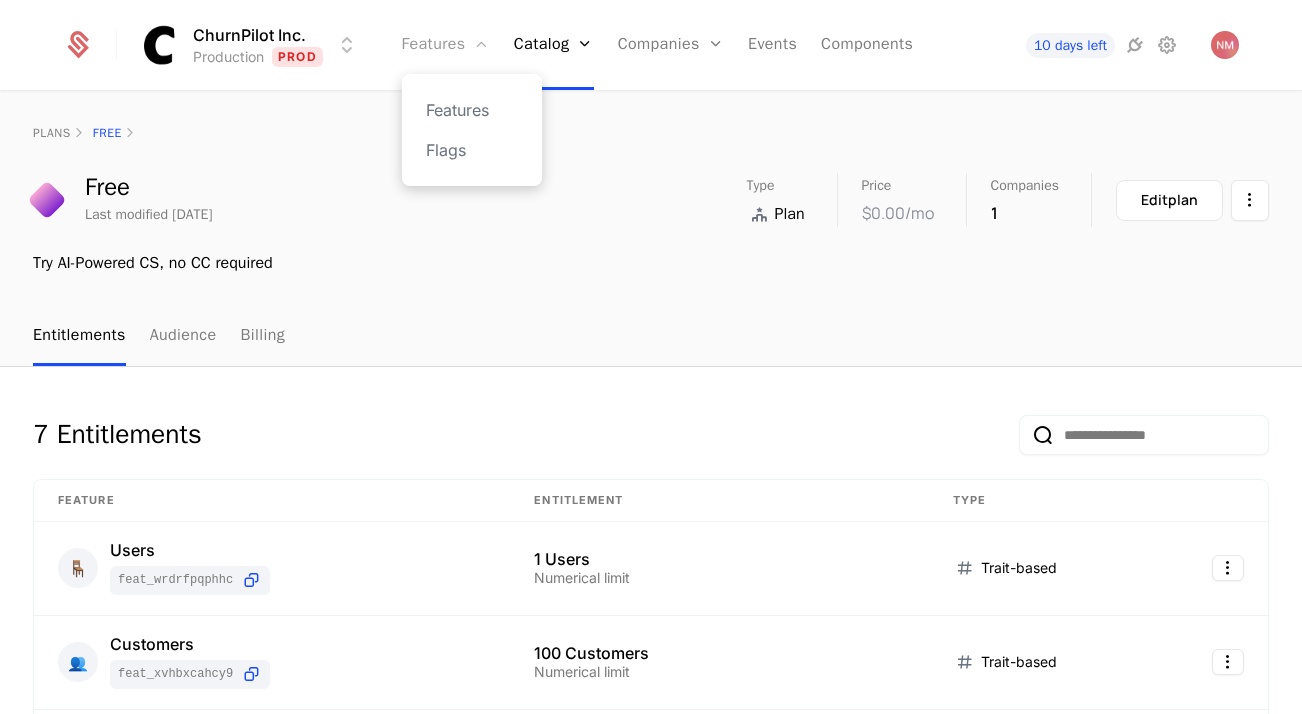 click on "Features" at bounding box center [446, 45] 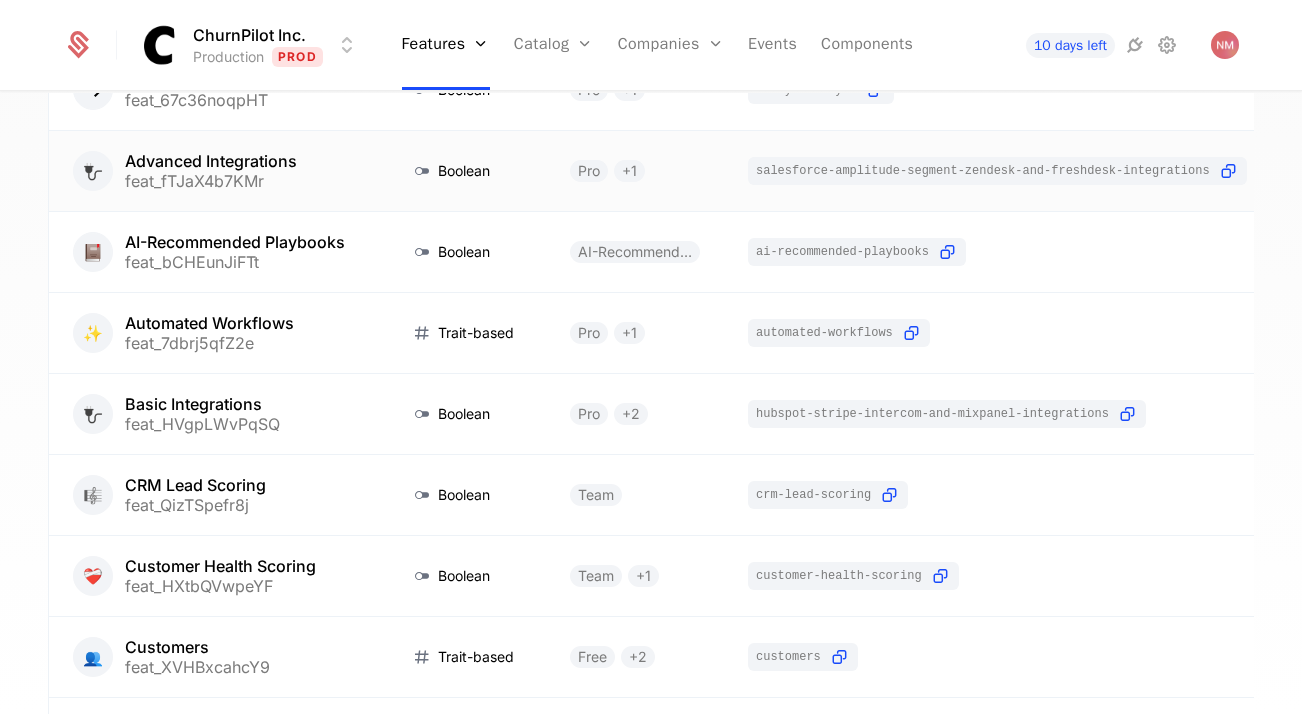 scroll, scrollTop: 235, scrollLeft: 0, axis: vertical 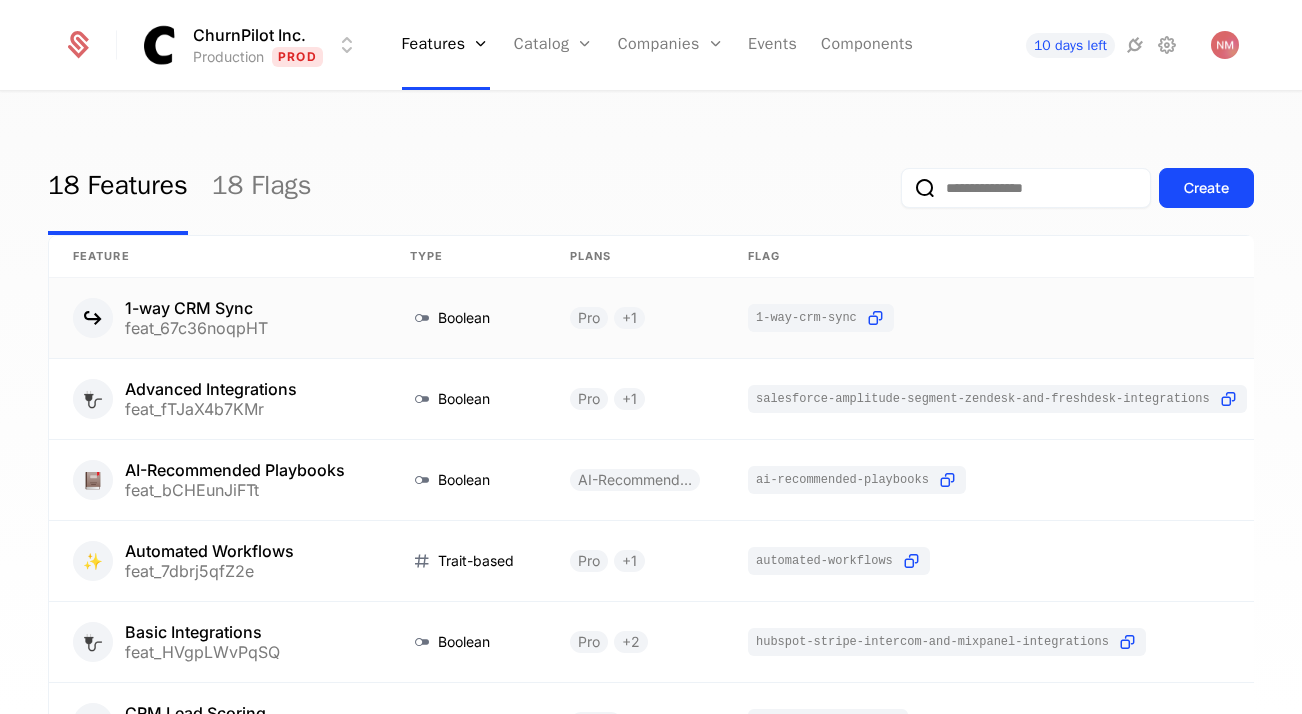 click on "1-way-crm-sync" at bounding box center [806, 318] 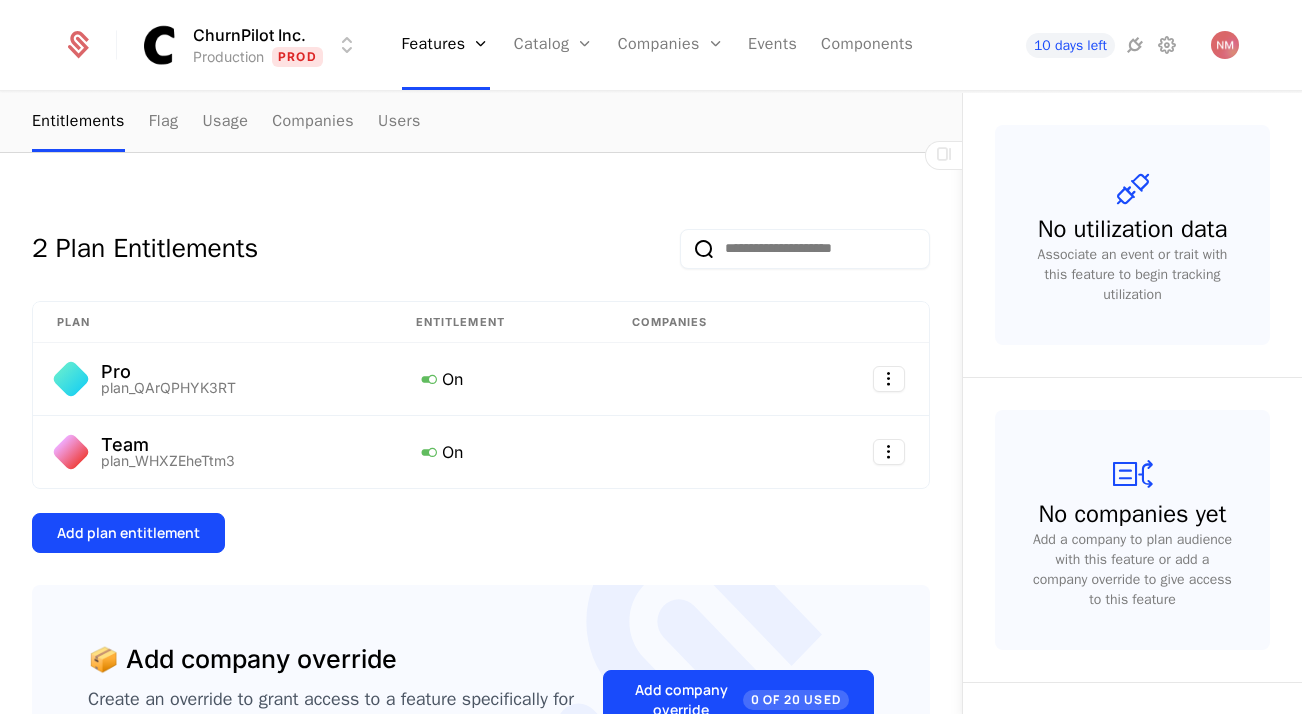 scroll, scrollTop: 163, scrollLeft: 0, axis: vertical 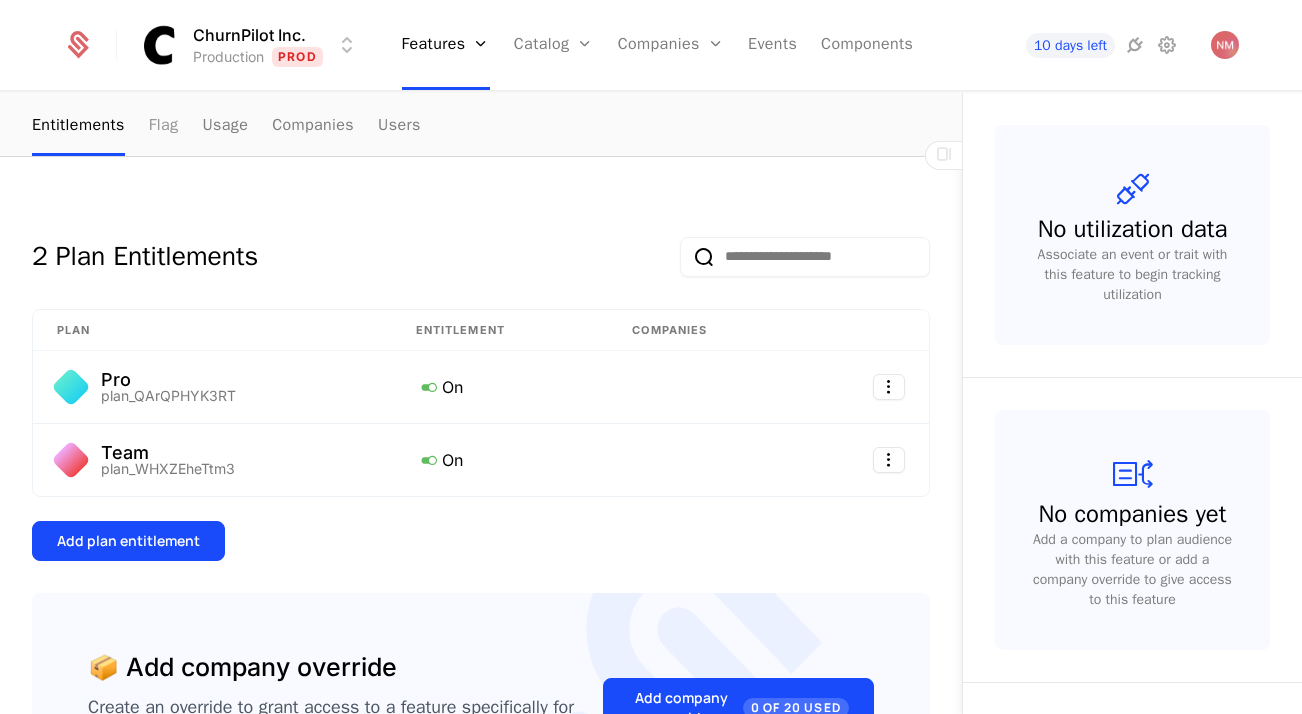 click on "Flag" at bounding box center (164, 126) 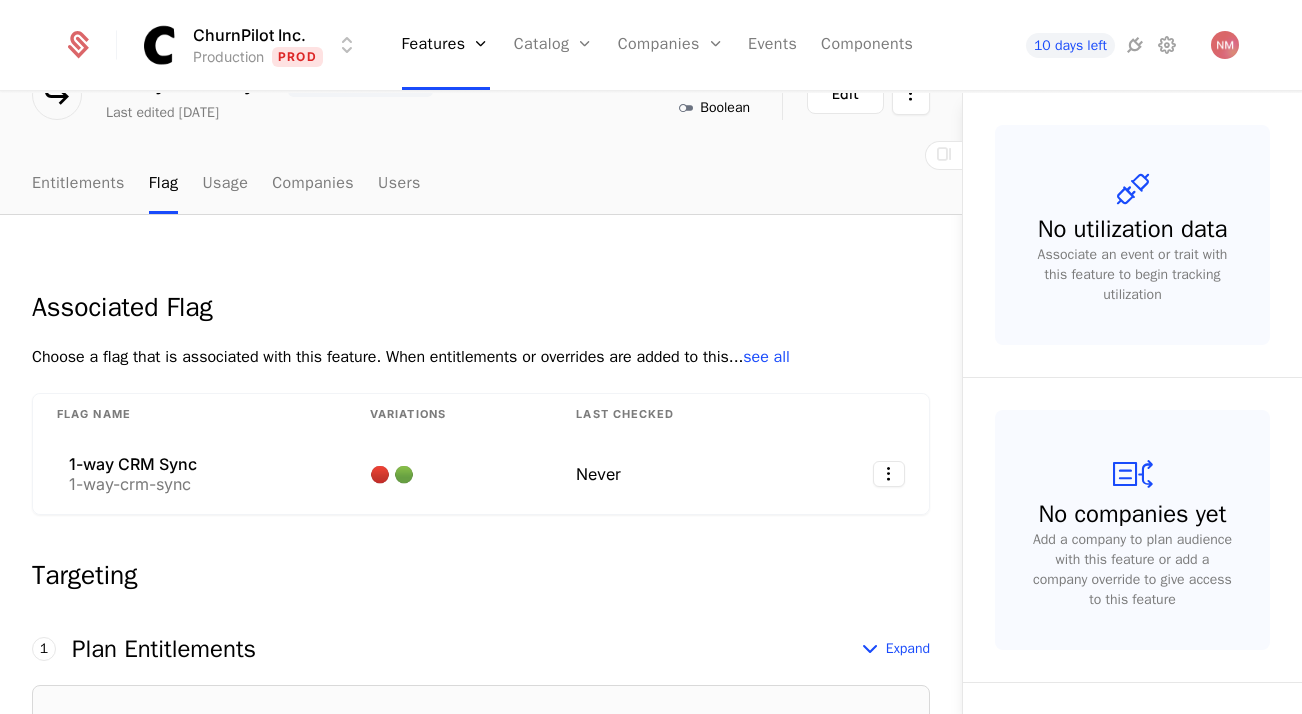 scroll, scrollTop: 126, scrollLeft: 0, axis: vertical 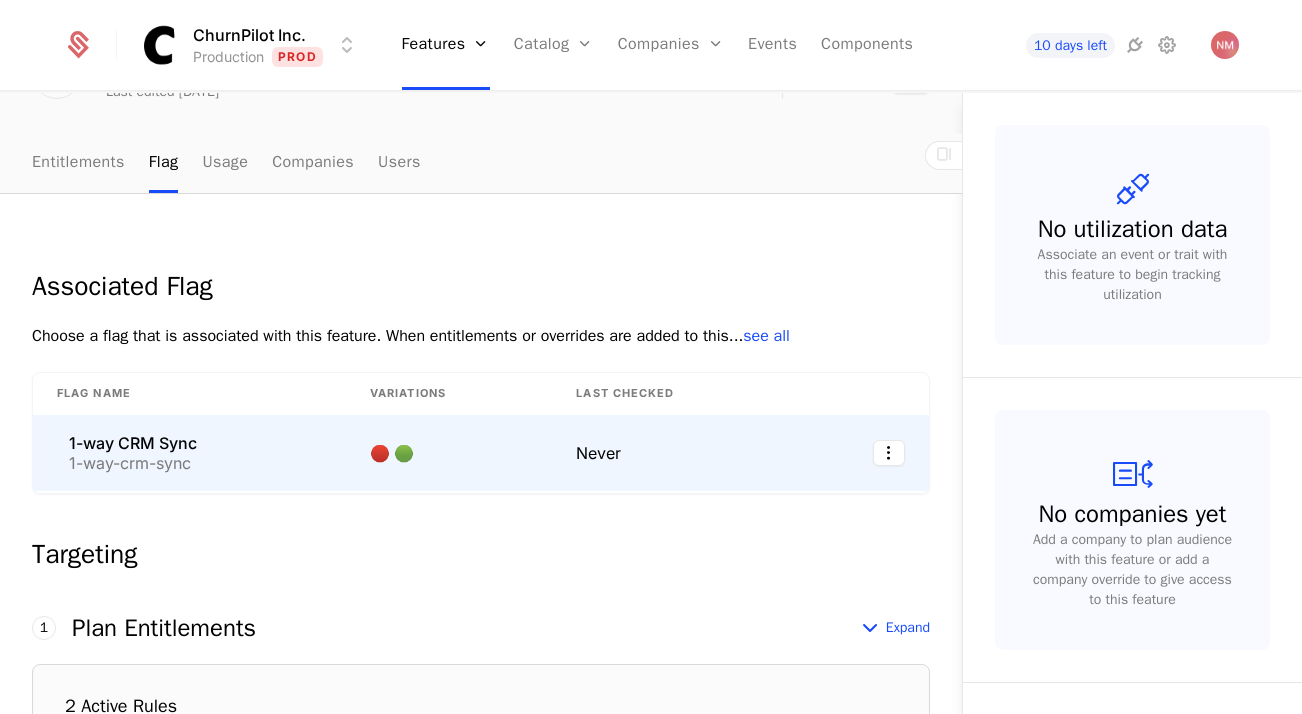 click on "🔴 🟢" at bounding box center (449, 453) 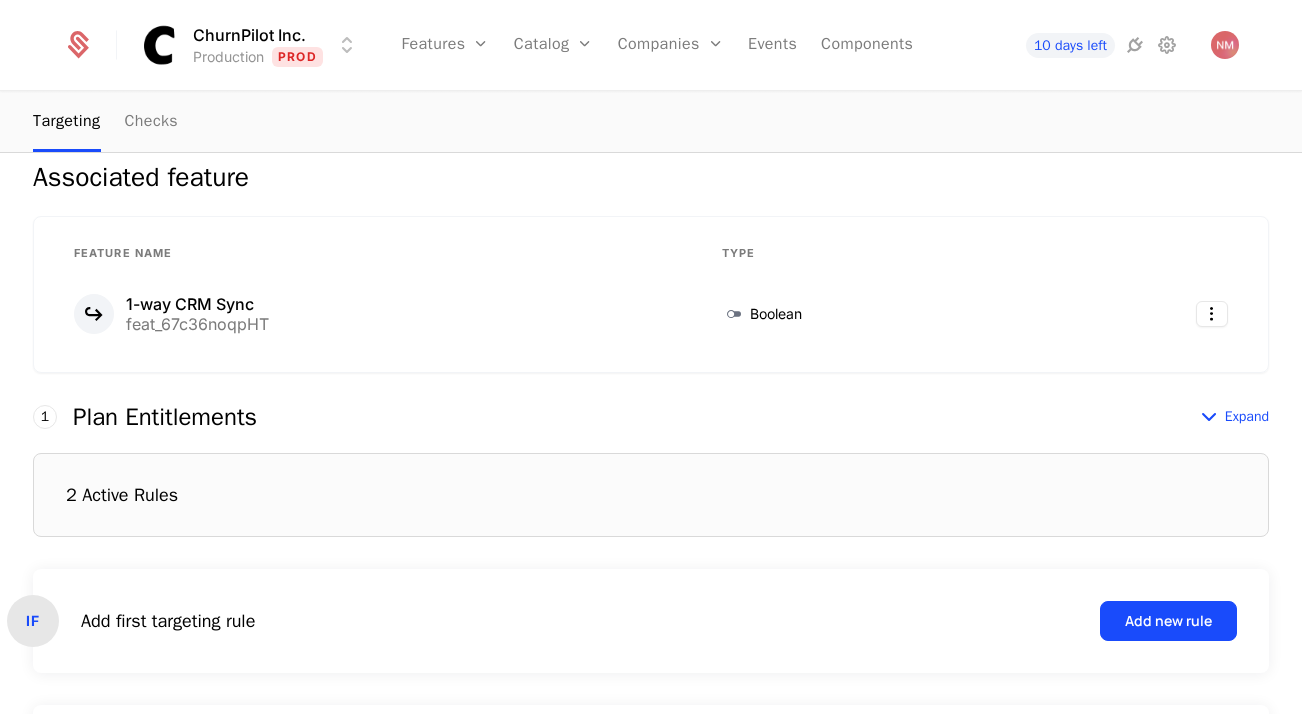 scroll, scrollTop: 358, scrollLeft: 0, axis: vertical 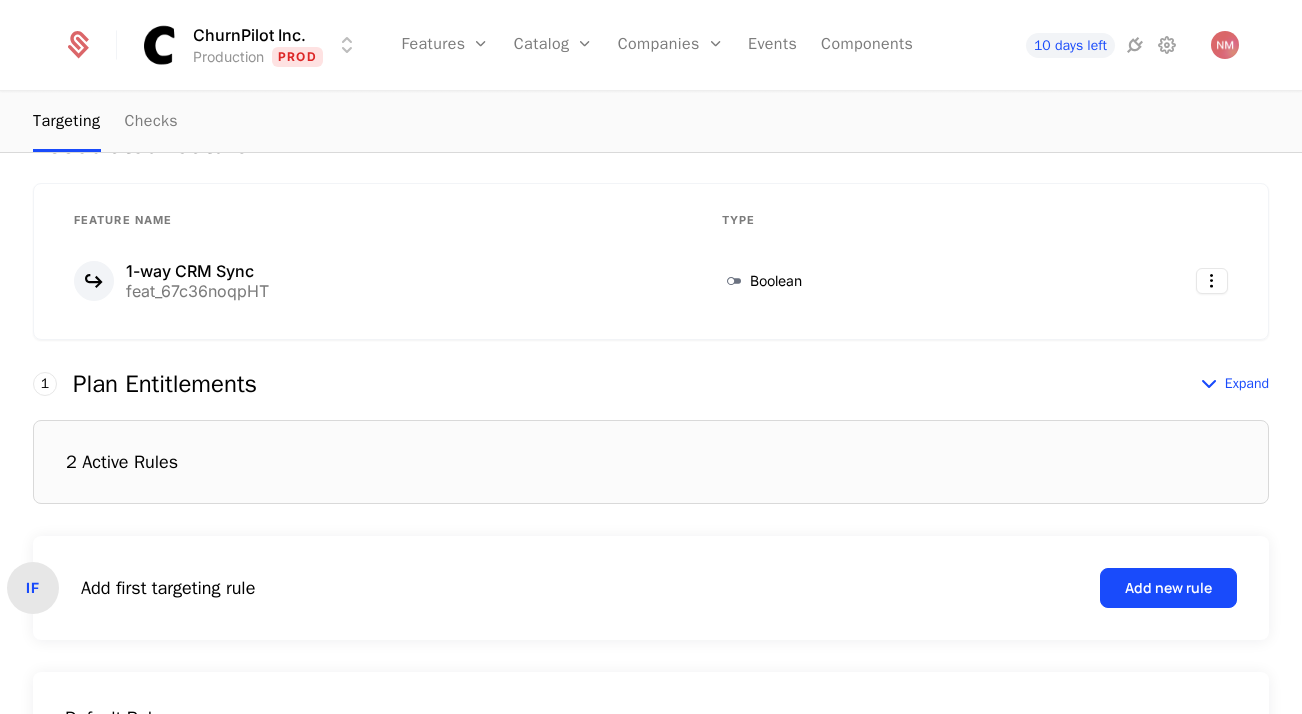 click on "2 Active Rules" at bounding box center (651, 462) 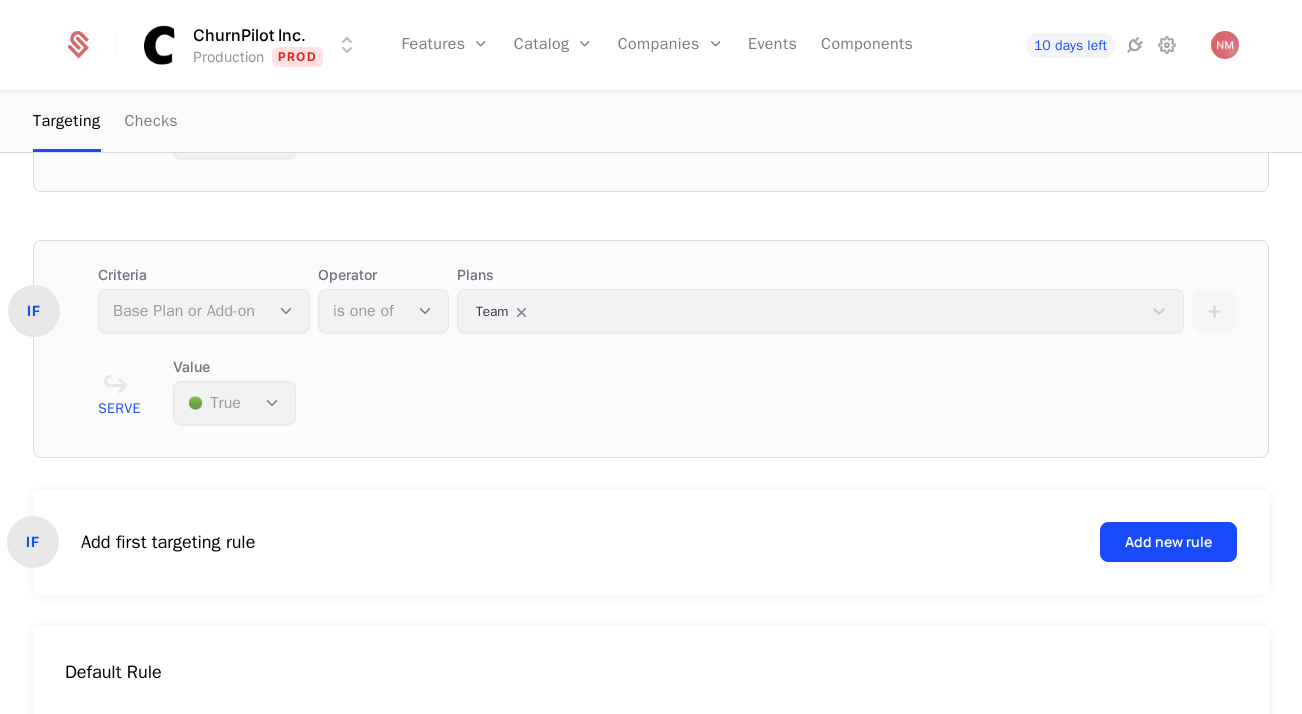 scroll, scrollTop: 0, scrollLeft: 0, axis: both 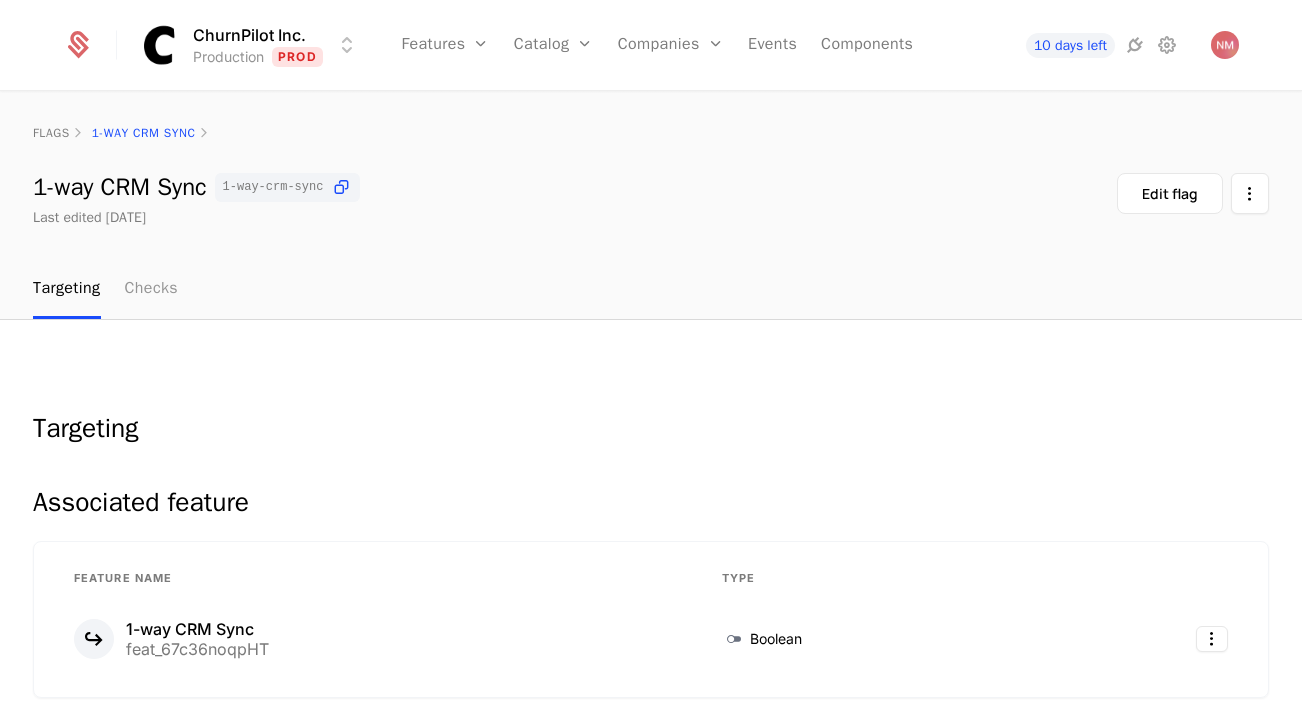 click on "Checks" at bounding box center [152, 289] 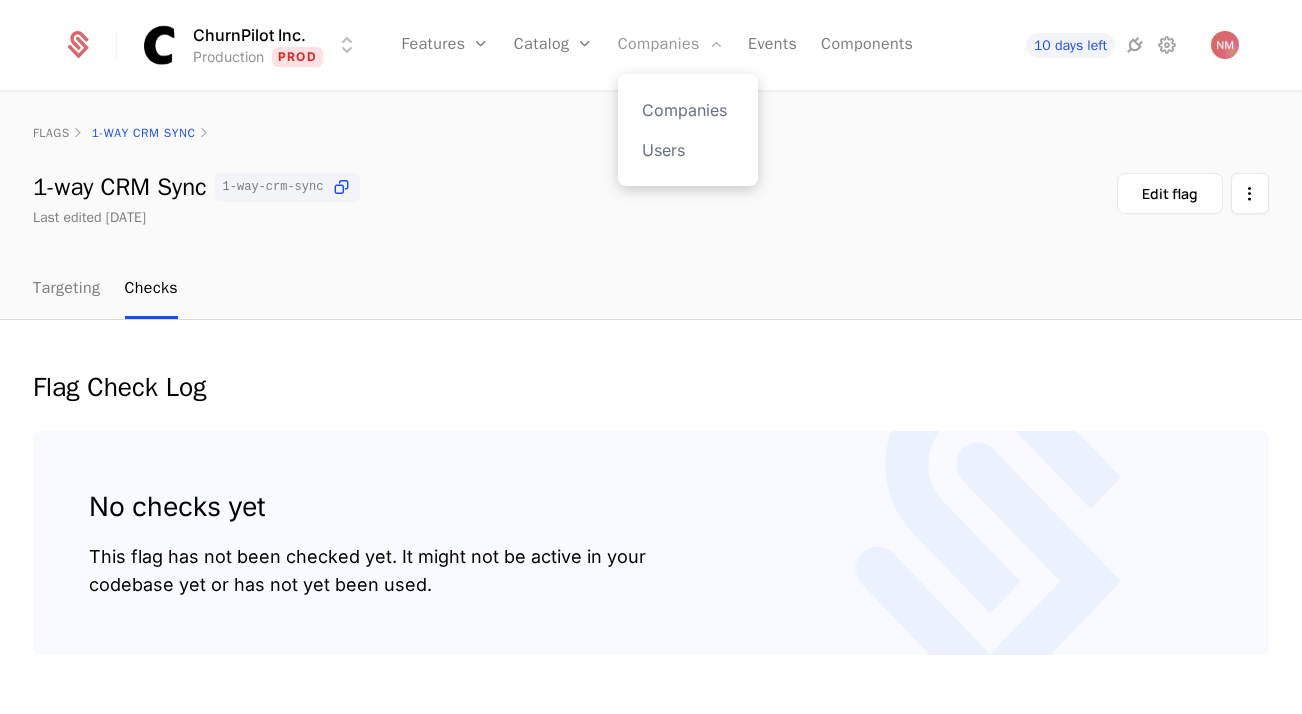 click on "Companies" at bounding box center [671, 45] 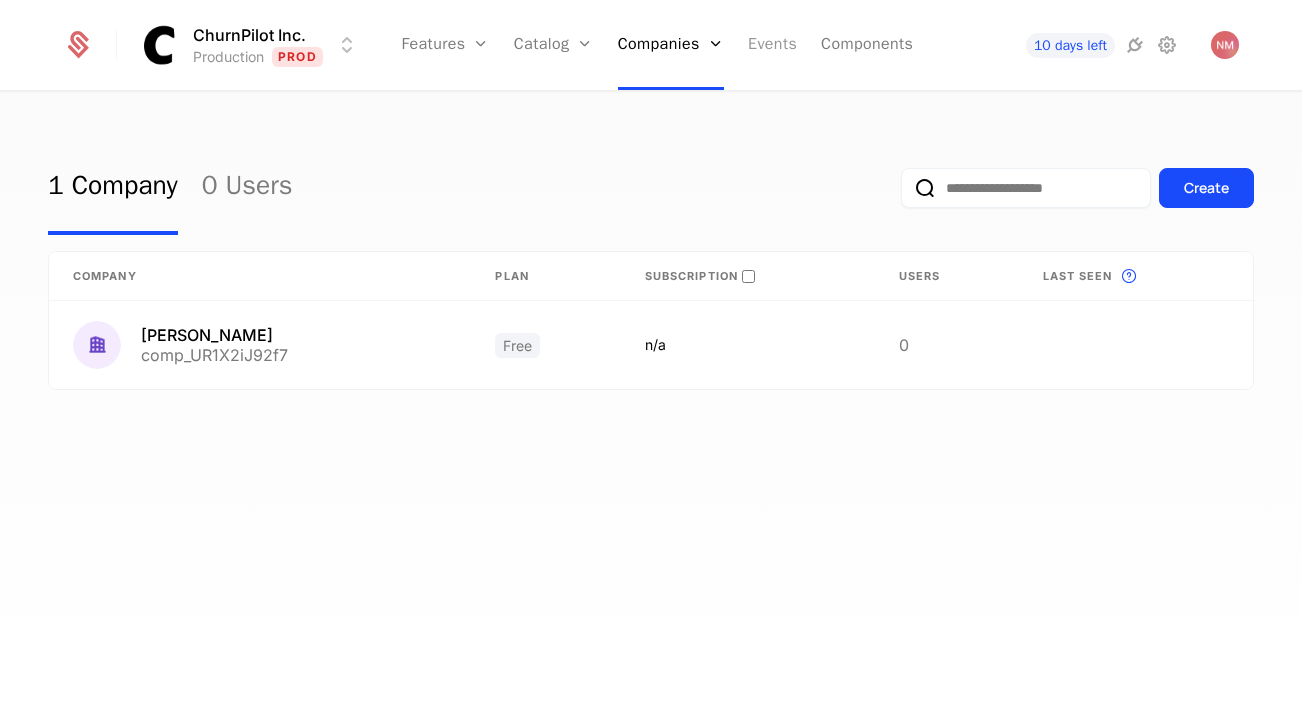 click on "Events" at bounding box center [772, 45] 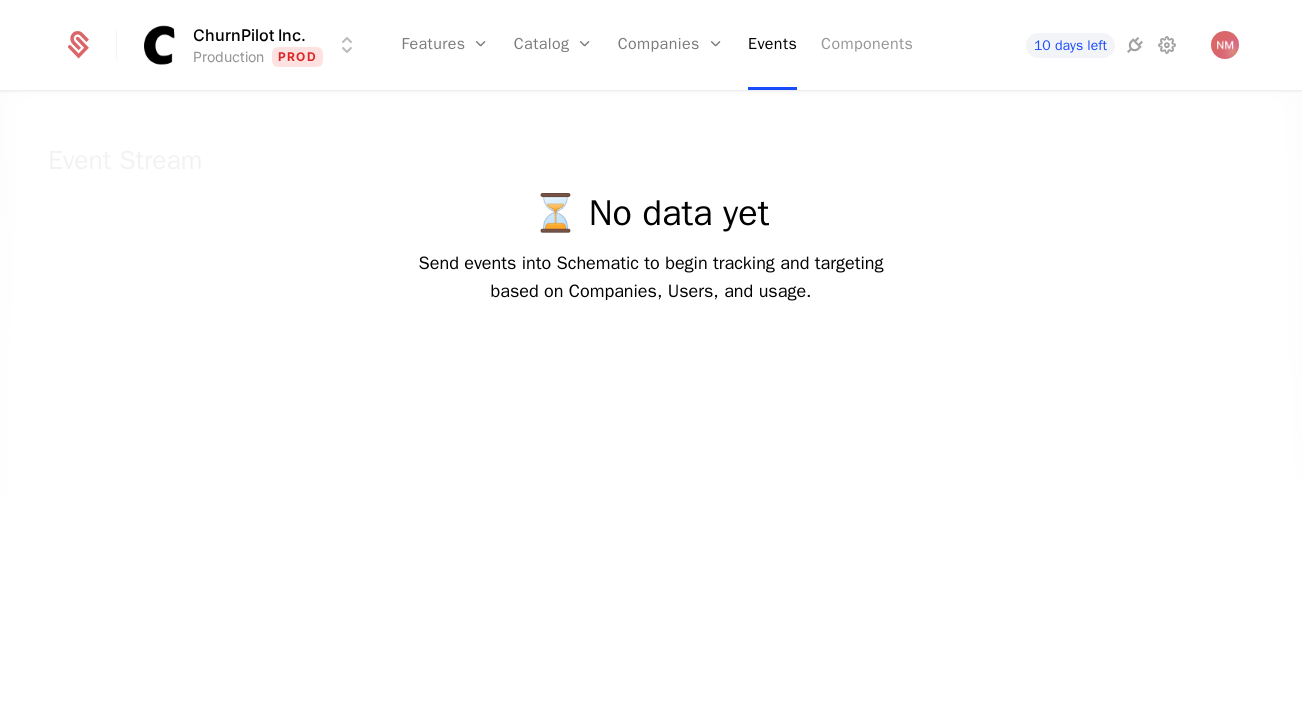 click on "Components" at bounding box center [867, 45] 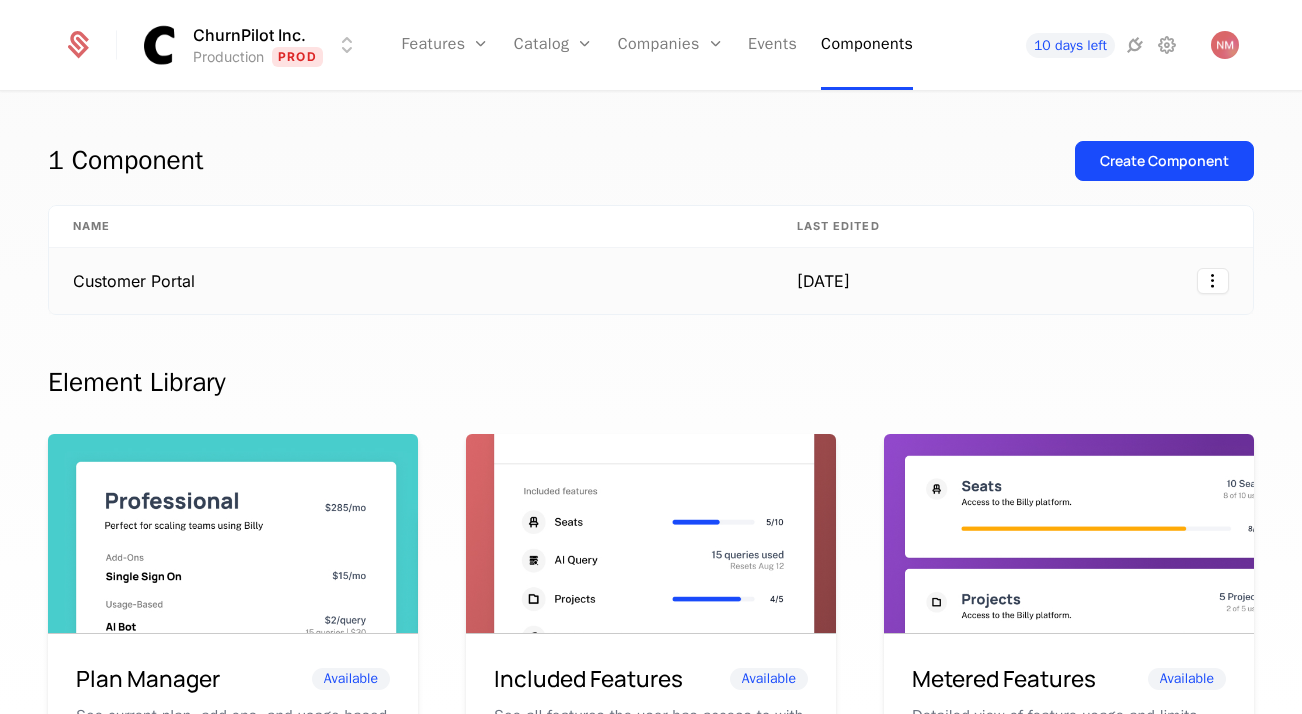 click on "Customer Portal" at bounding box center (411, 281) 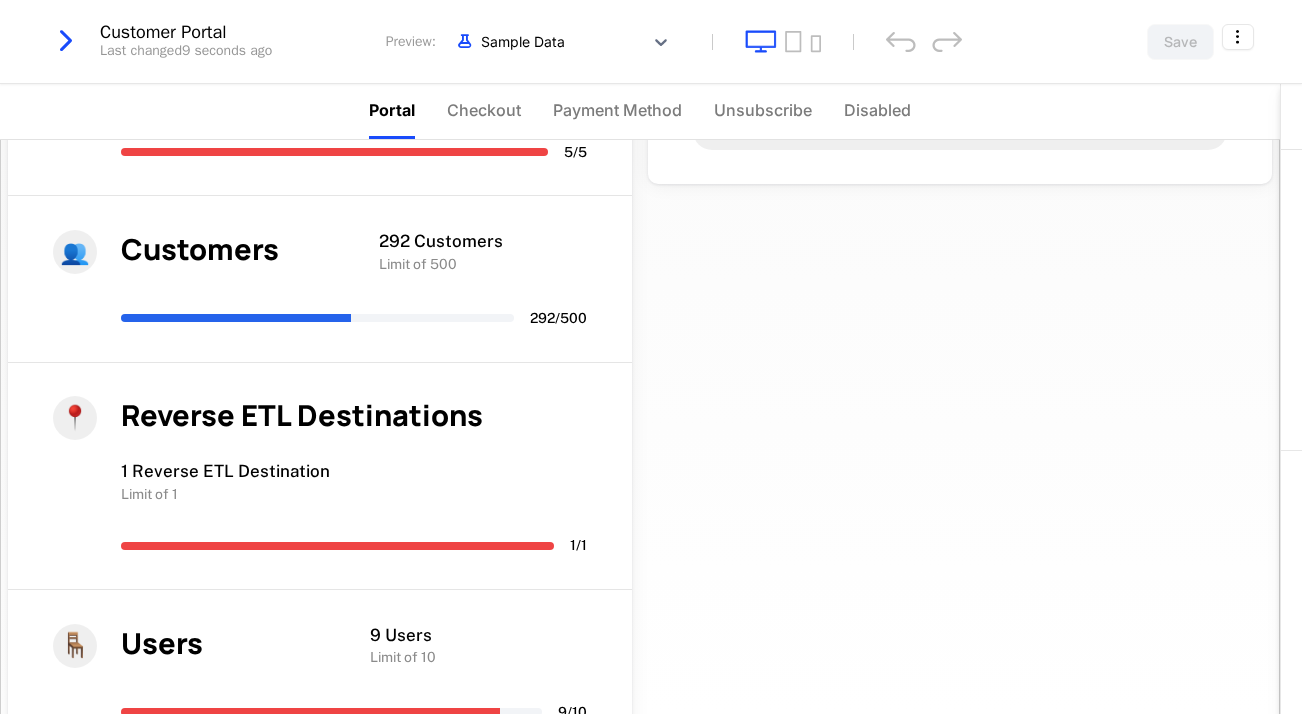 scroll, scrollTop: 0, scrollLeft: 0, axis: both 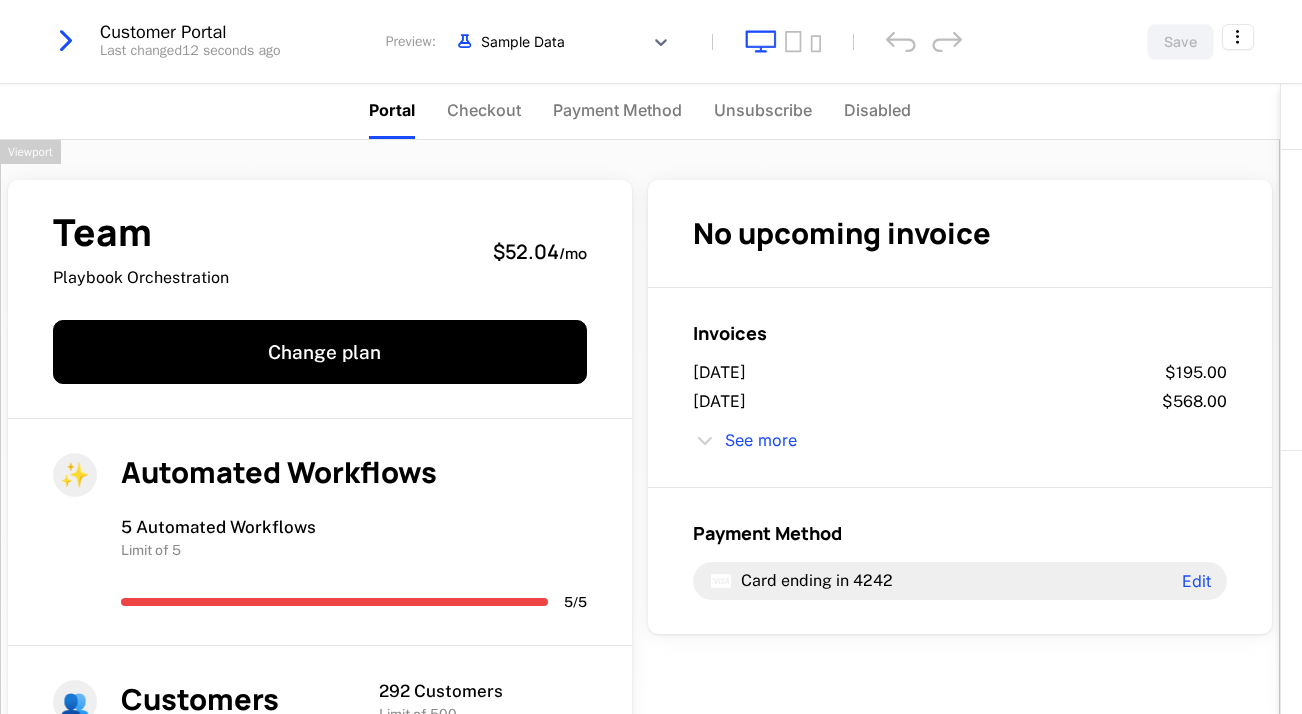 click at bounding box center [66, 41] 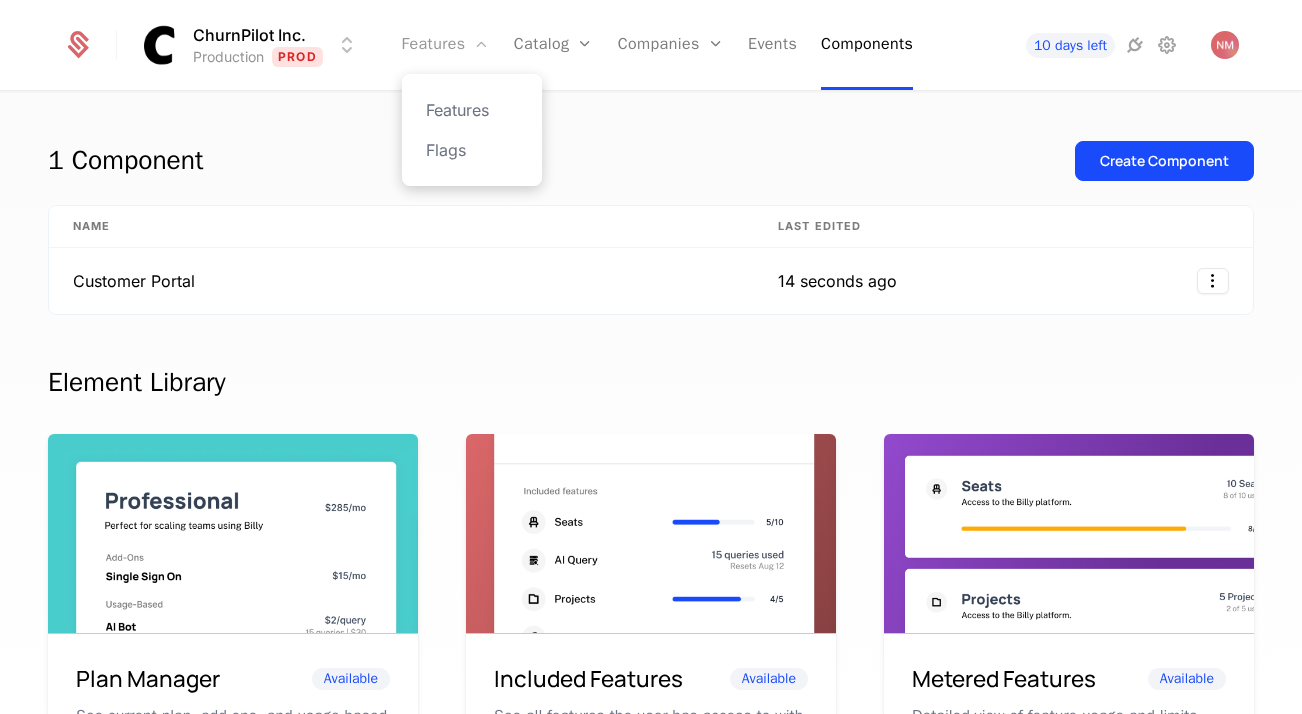 click on "Features" at bounding box center [446, 45] 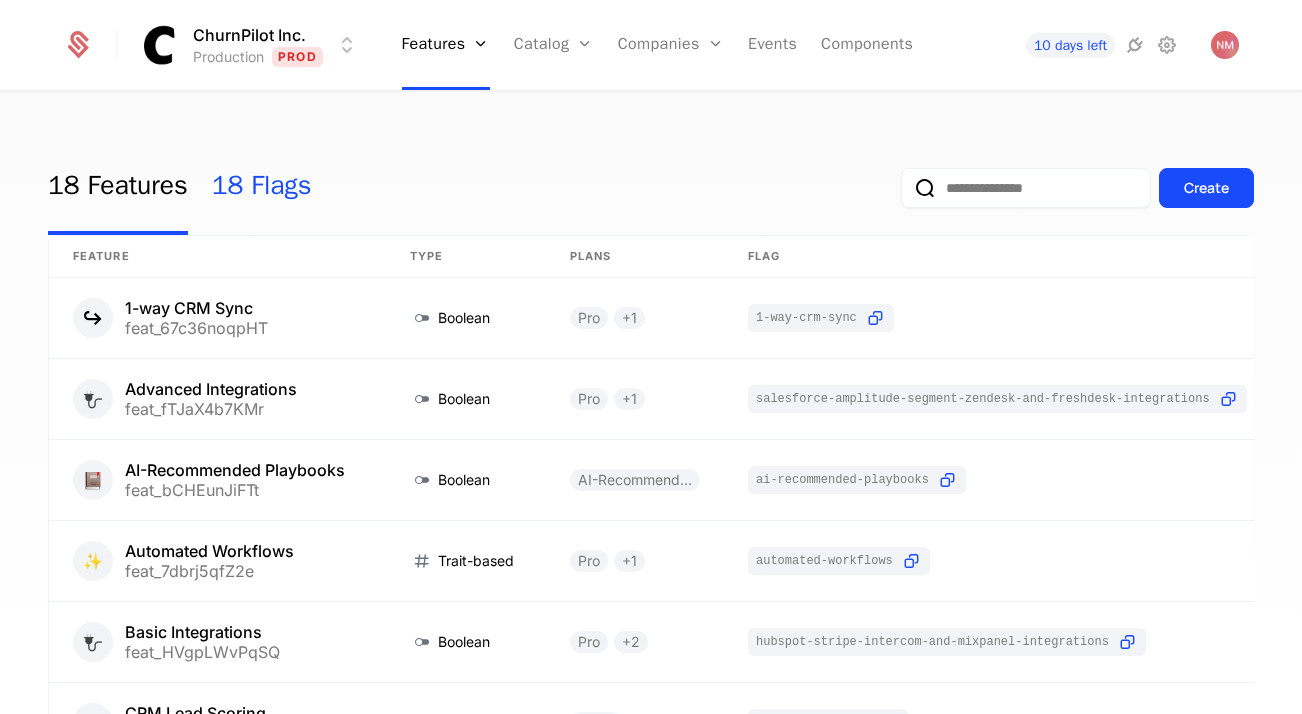 click on "18 Flags" at bounding box center [262, 188] 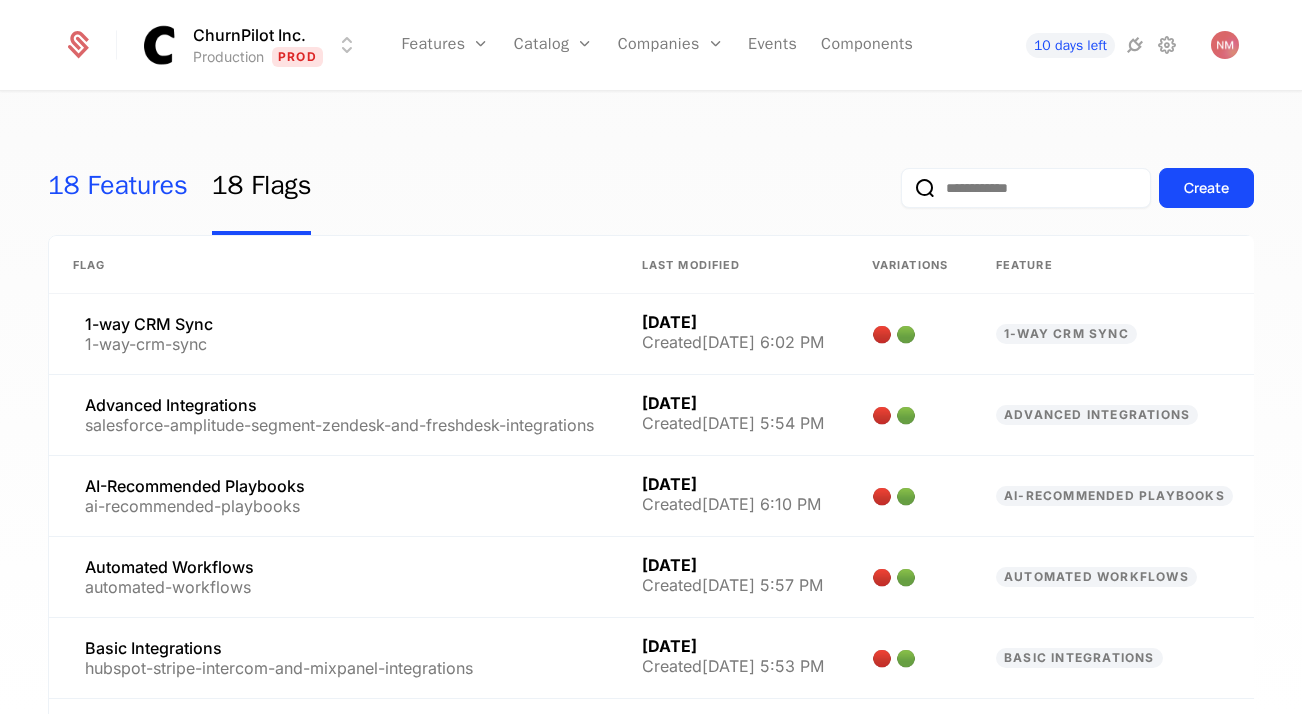 click on "18 Features" at bounding box center (118, 188) 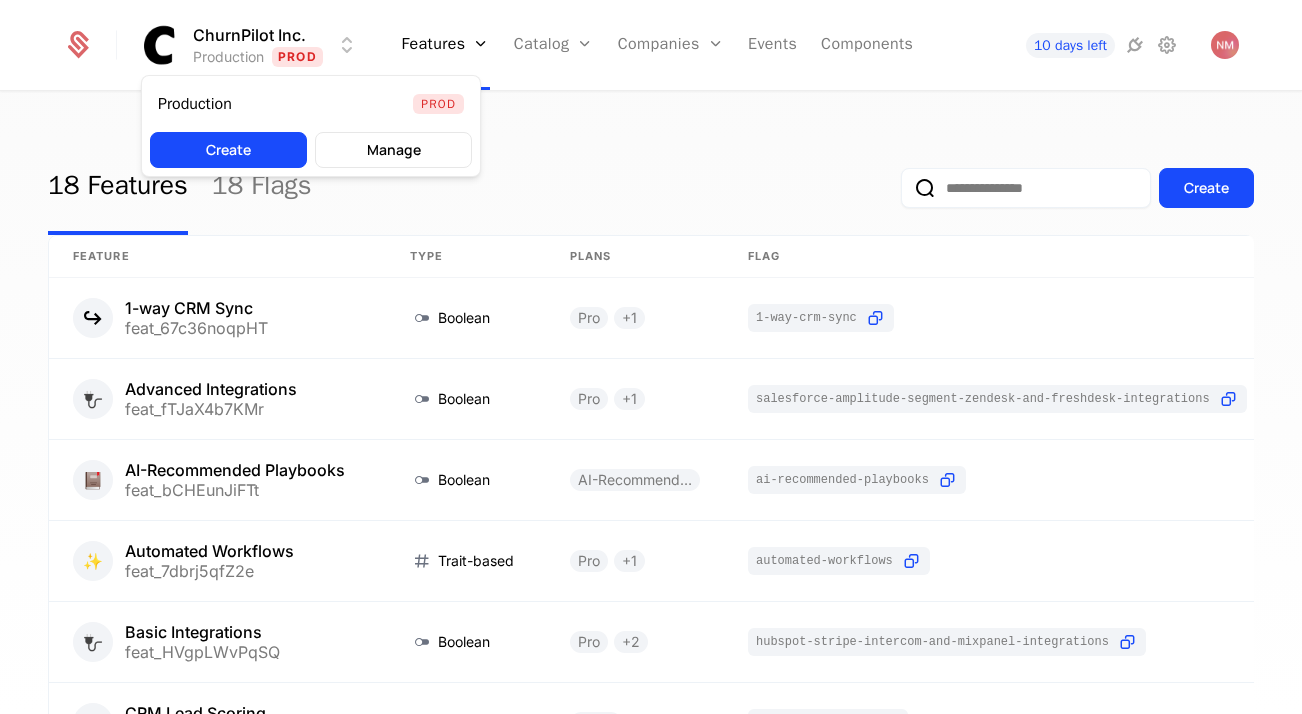 click on "ChurnPilot Inc. Production Prod Features Features Flags Catalog Plans Add Ons Configuration Companies Companies Users Events Components 10 days left 18 Features 18 Flags Create Feature Type Plans Flag Last Modified 1-way CRM Sync feat_67c36noqpHT Boolean Pro + 1 1-way-crm-sync 4 days ago Created  7/3/25, 6:02 PM 🔌 Advanced Integrations feat_fTJaX4b7KMr Boolean Pro + 1 salesforce-amplitude-segment-zendesk-and-freshdesk-integrations 4 days ago Created  7/3/25, 5:54 PM 📕 AI-Recommended Playbooks feat_bCHEunJiFTt Boolean AI-Recommended Playbooks ai-recommended-playbooks 4 days ago Created  7/3/25, 6:10 PM ✨ Automated Workflows feat_7dbrj5qfZ2e Trait-based Pro + 1 automated-workflows 4 days ago Created  7/3/25, 5:57 PM 🔌 Basic Integrations feat_HVgpLWvPqSQ Boolean Pro + 2 hubspot-stripe-intercom-and-mixpanel-integrations 4 days ago Created  7/3/25, 5:53 PM 🎼 CRM Lead Scoring feat_QizTSpefr8j Boolean Team crm-lead-scoring 4 days ago Created  7/3/25, 6:06 PM ❤️‍🩹 feat_HXtbQVwpeYF + 1" at bounding box center (651, 357) 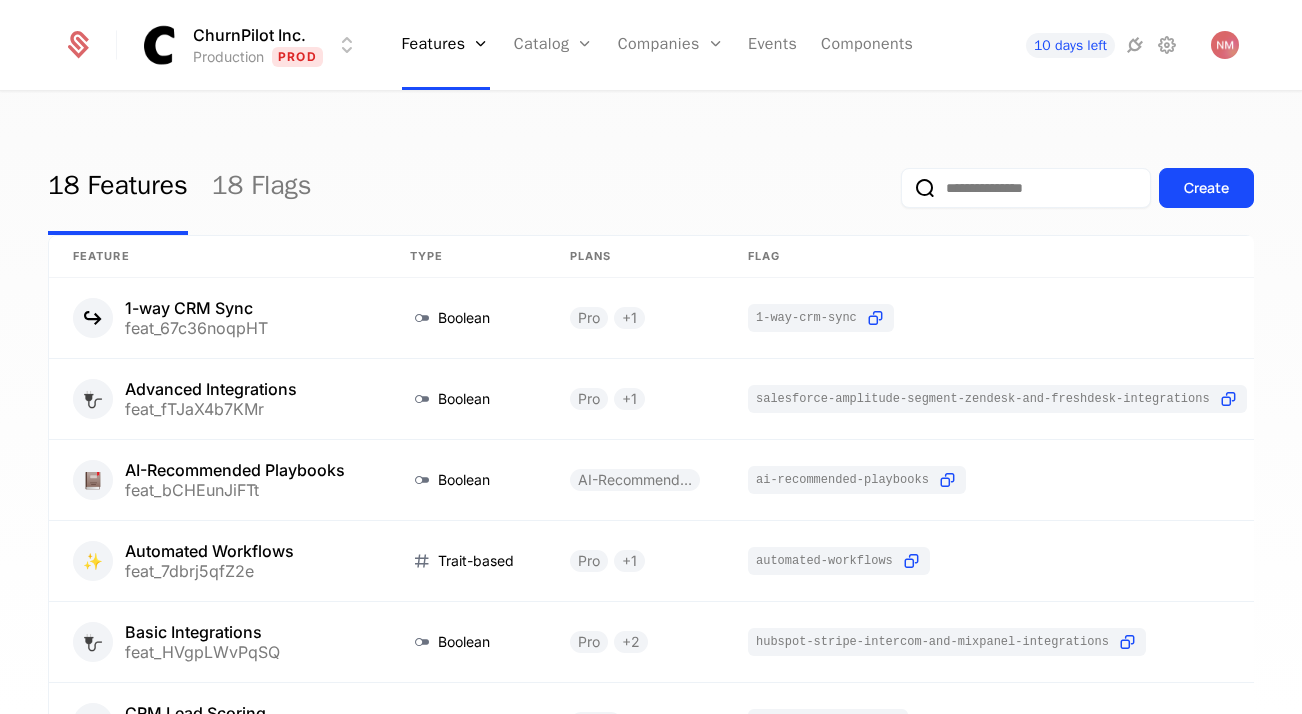 click on "ChurnPilot Inc. Production Prod Features Features Flags Catalog Plans Add Ons Configuration Companies Companies Users Events Components 10 days left 18 Features 18 Flags Create Feature Type Plans Flag Last Modified 1-way CRM Sync feat_67c36noqpHT Boolean Pro + 1 1-way-crm-sync 4 days ago Created  7/3/25, 6:02 PM 🔌 Advanced Integrations feat_fTJaX4b7KMr Boolean Pro + 1 salesforce-amplitude-segment-zendesk-and-freshdesk-integrations 4 days ago Created  7/3/25, 5:54 PM 📕 AI-Recommended Playbooks feat_bCHEunJiFTt Boolean AI-Recommended Playbooks ai-recommended-playbooks 4 days ago Created  7/3/25, 6:10 PM ✨ Automated Workflows feat_7dbrj5qfZ2e Trait-based Pro + 1 automated-workflows 4 days ago Created  7/3/25, 5:57 PM 🔌 Basic Integrations feat_HVgpLWvPqSQ Boolean Pro + 2 hubspot-stripe-intercom-and-mixpanel-integrations 4 days ago Created  7/3/25, 5:53 PM 🎼 CRM Lead Scoring feat_QizTSpefr8j Boolean Team crm-lead-scoring 4 days ago Created  7/3/25, 6:06 PM ❤️‍🩹 feat_HXtbQVwpeYF + 1" at bounding box center [651, 357] 